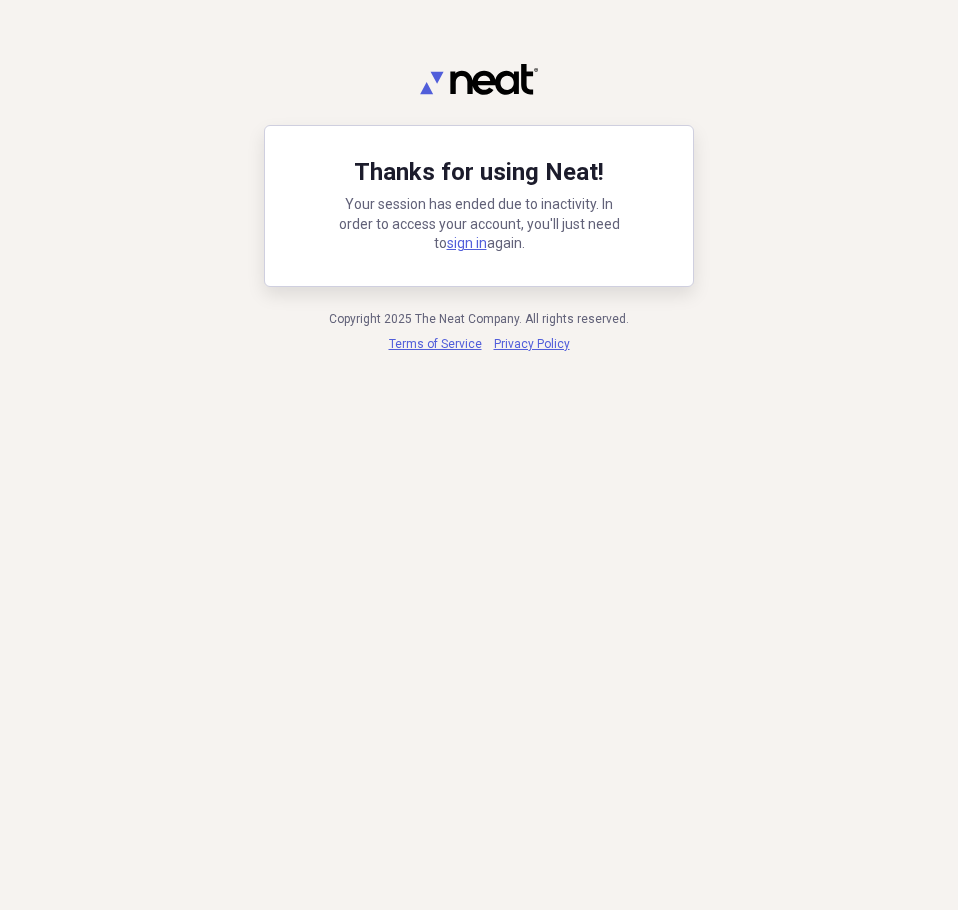 scroll, scrollTop: 0, scrollLeft: 0, axis: both 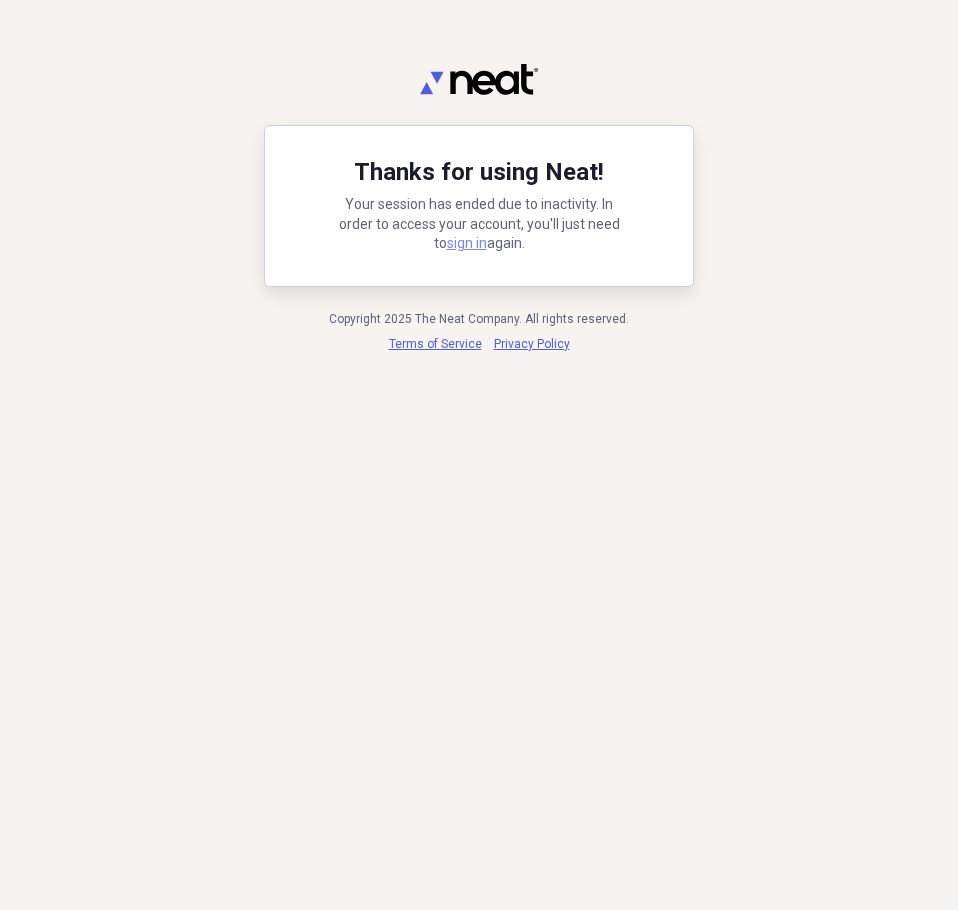 click on "sign in" at bounding box center (467, 243) 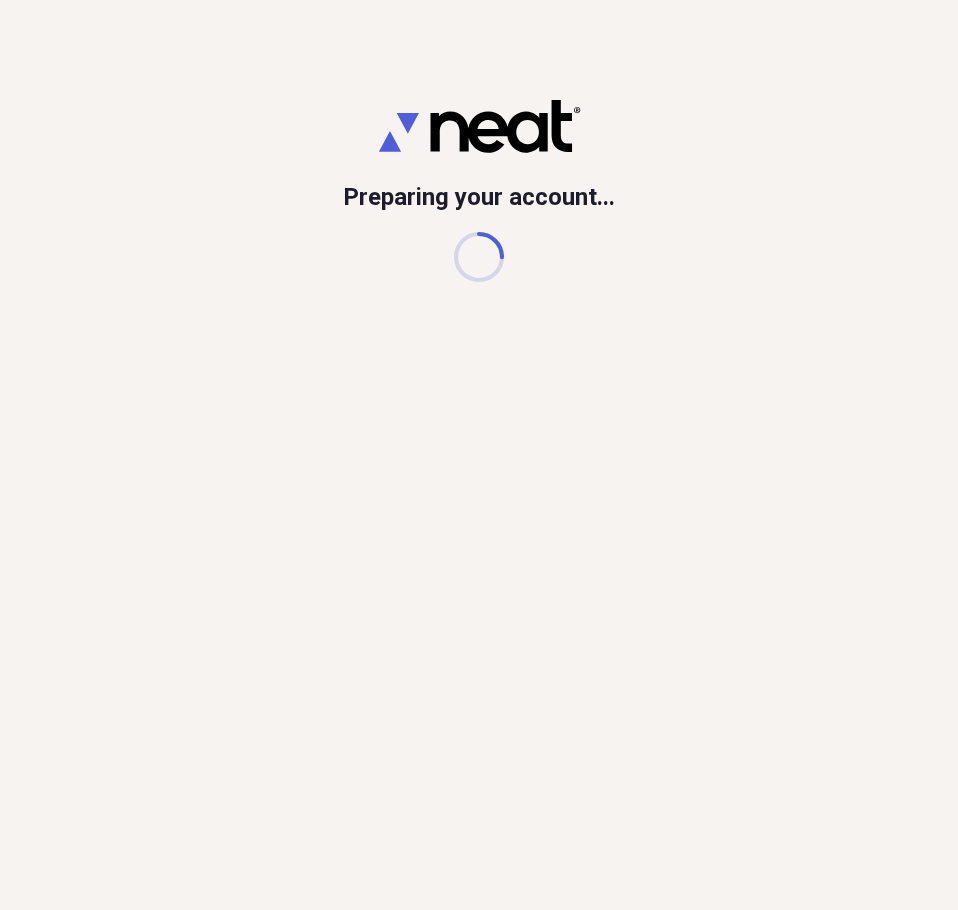 scroll, scrollTop: 0, scrollLeft: 0, axis: both 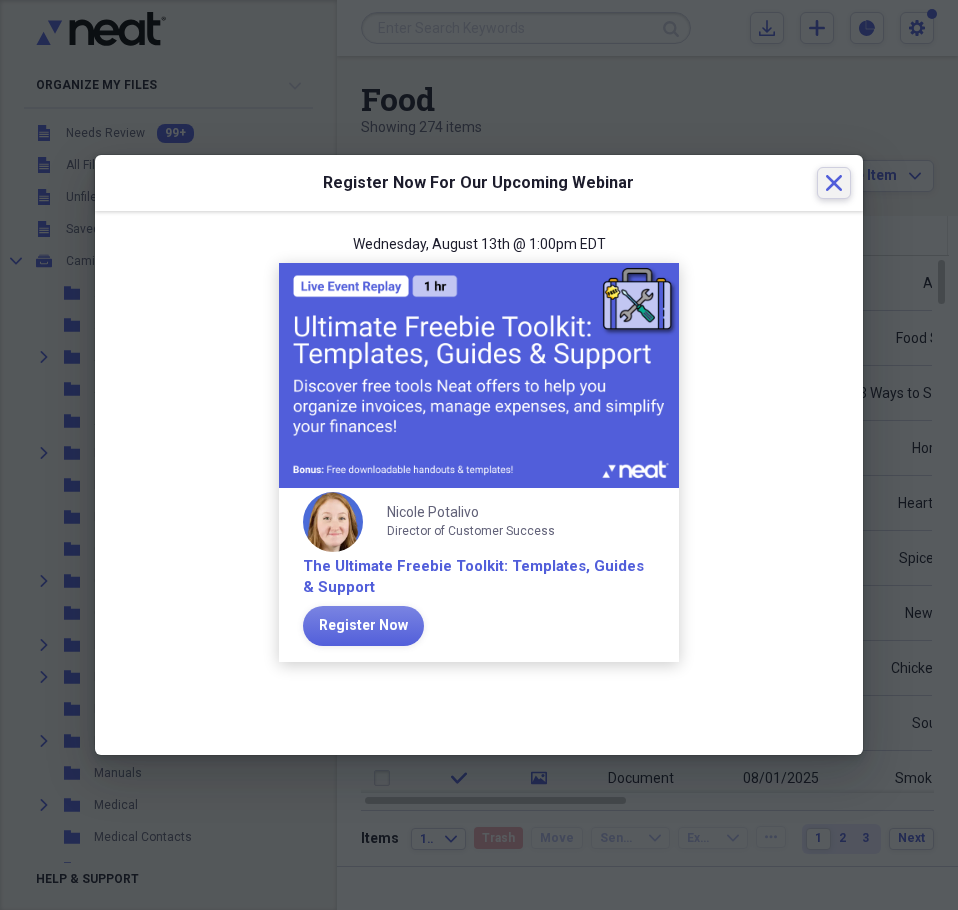click on "Close" at bounding box center (834, 183) 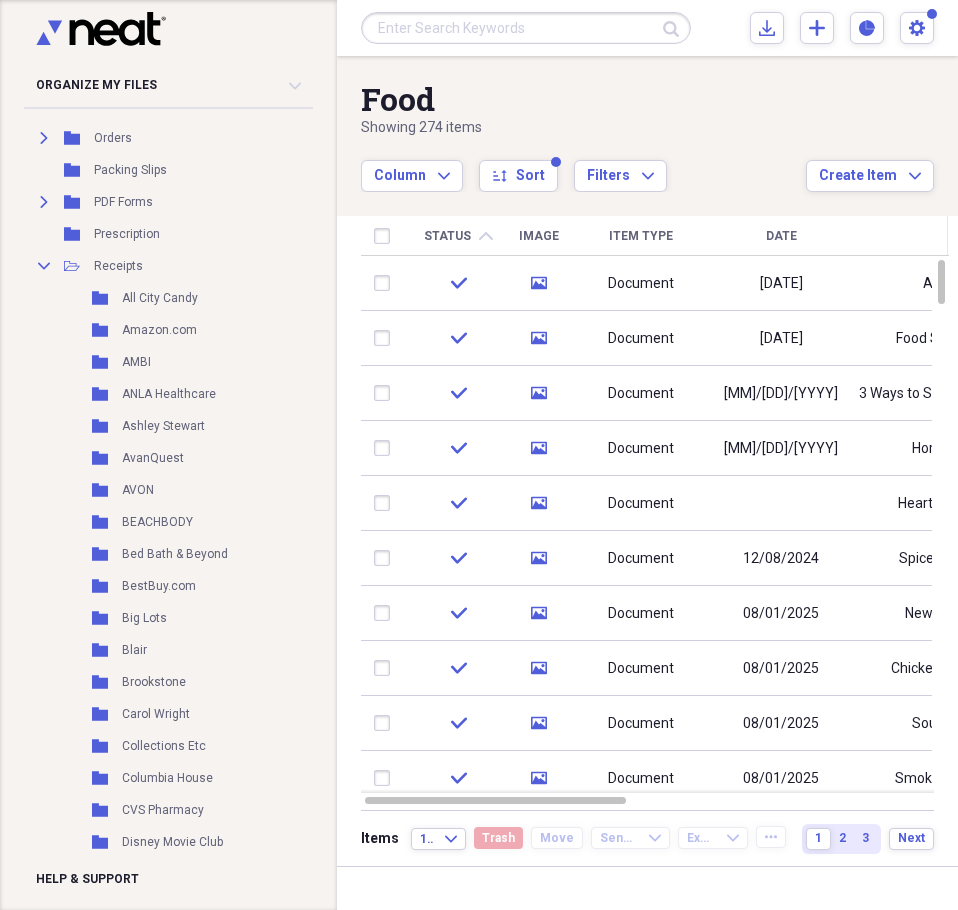 scroll, scrollTop: 1407, scrollLeft: 0, axis: vertical 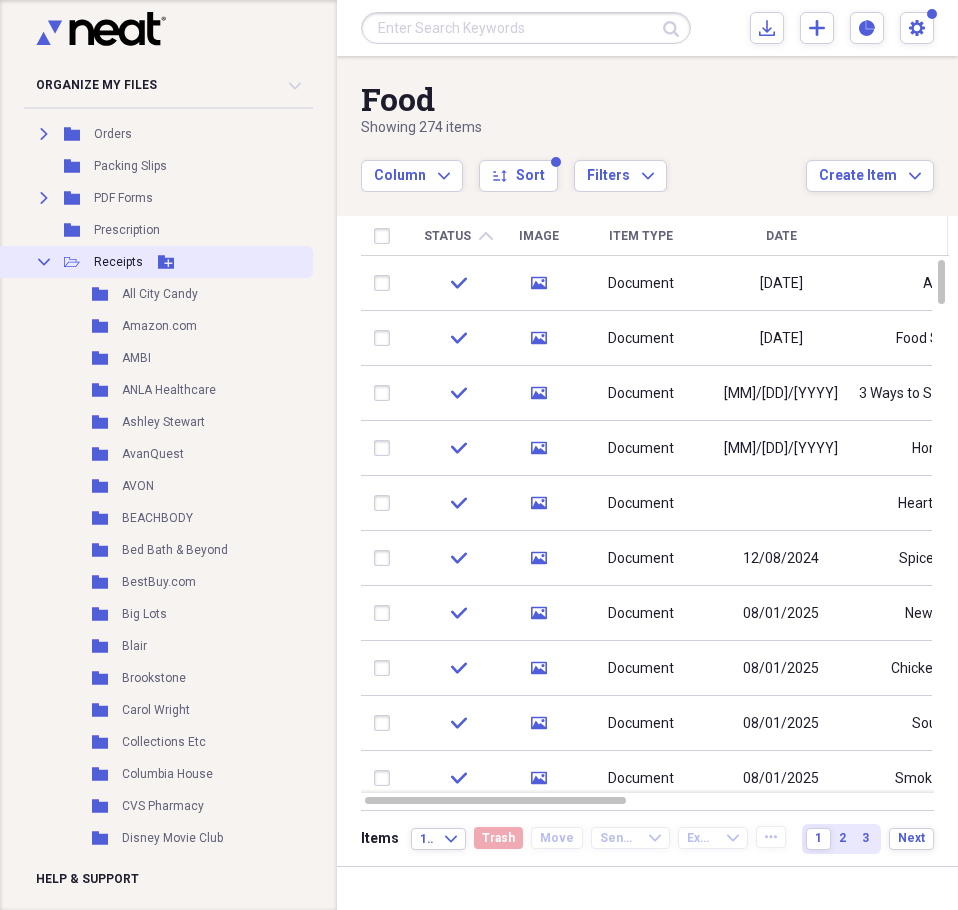 click on "Collapse" 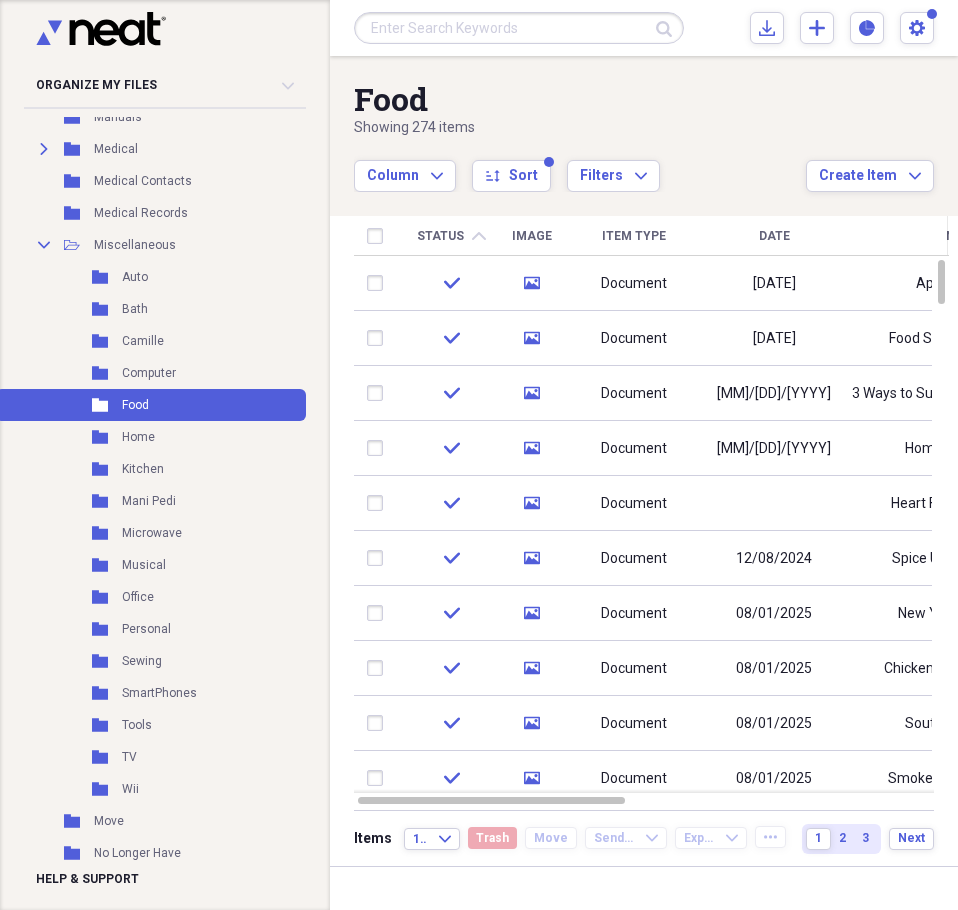 scroll, scrollTop: 640, scrollLeft: 0, axis: vertical 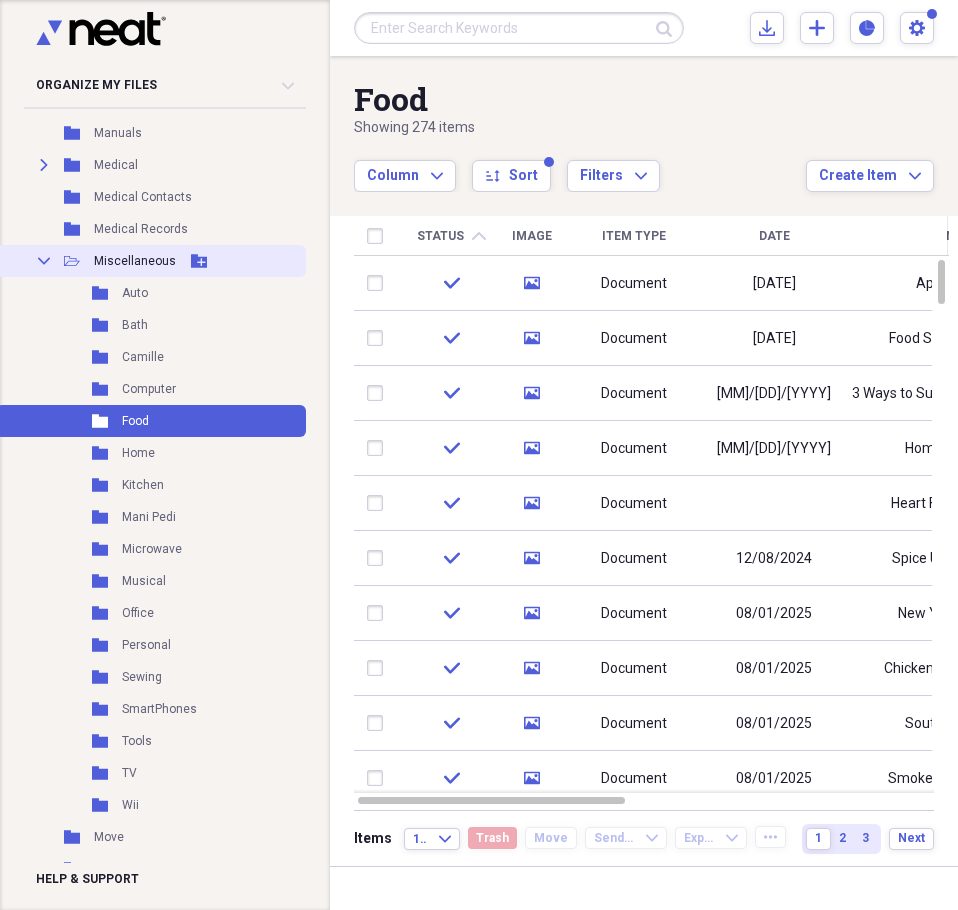 click on "Collapse" 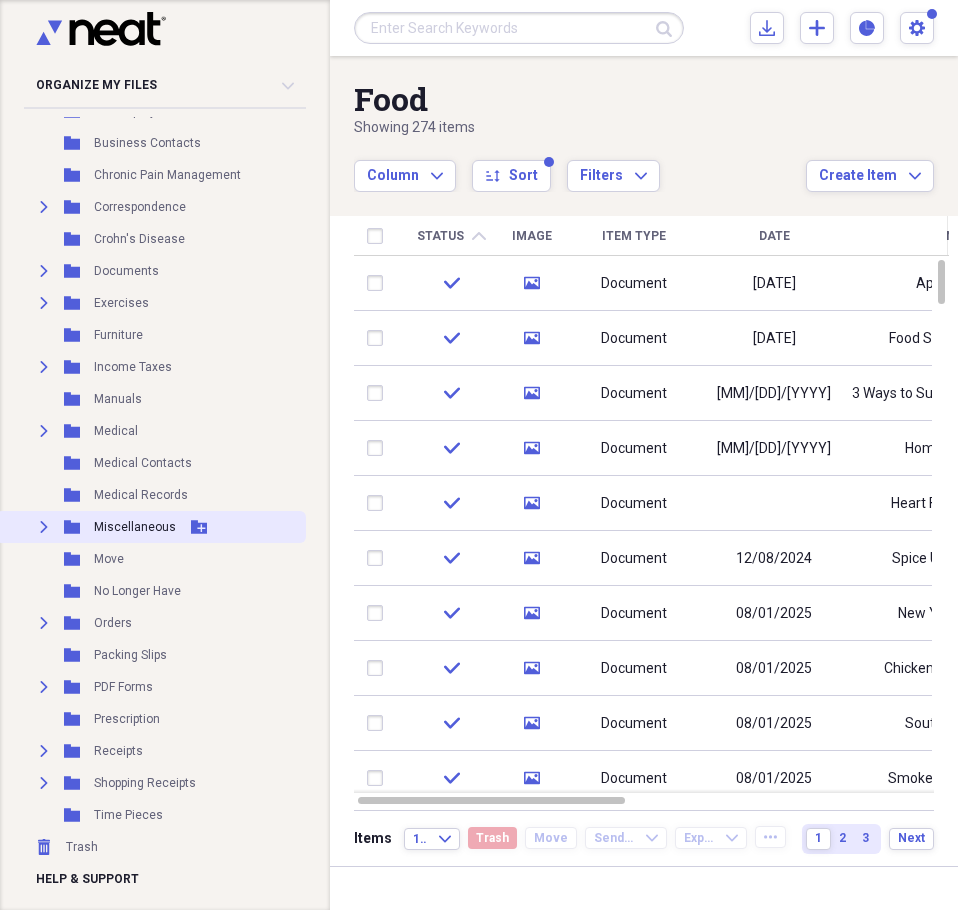 scroll, scrollTop: 374, scrollLeft: 0, axis: vertical 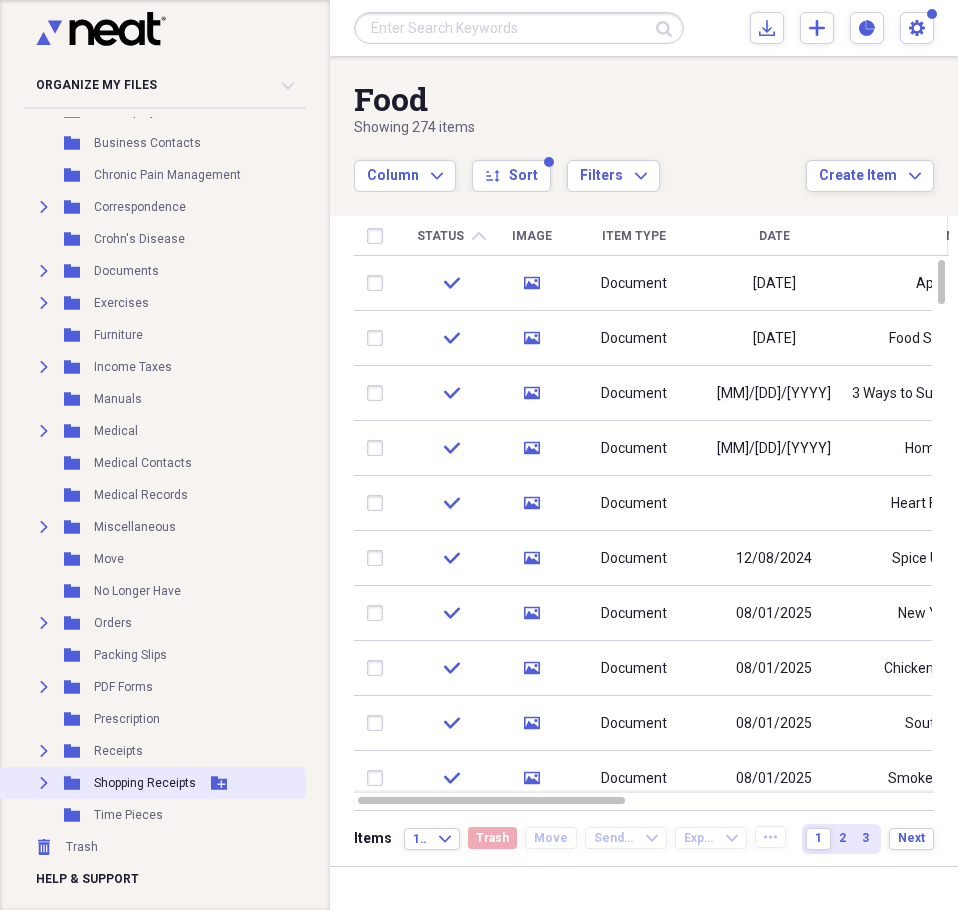 click on "Expand" at bounding box center (44, 783) 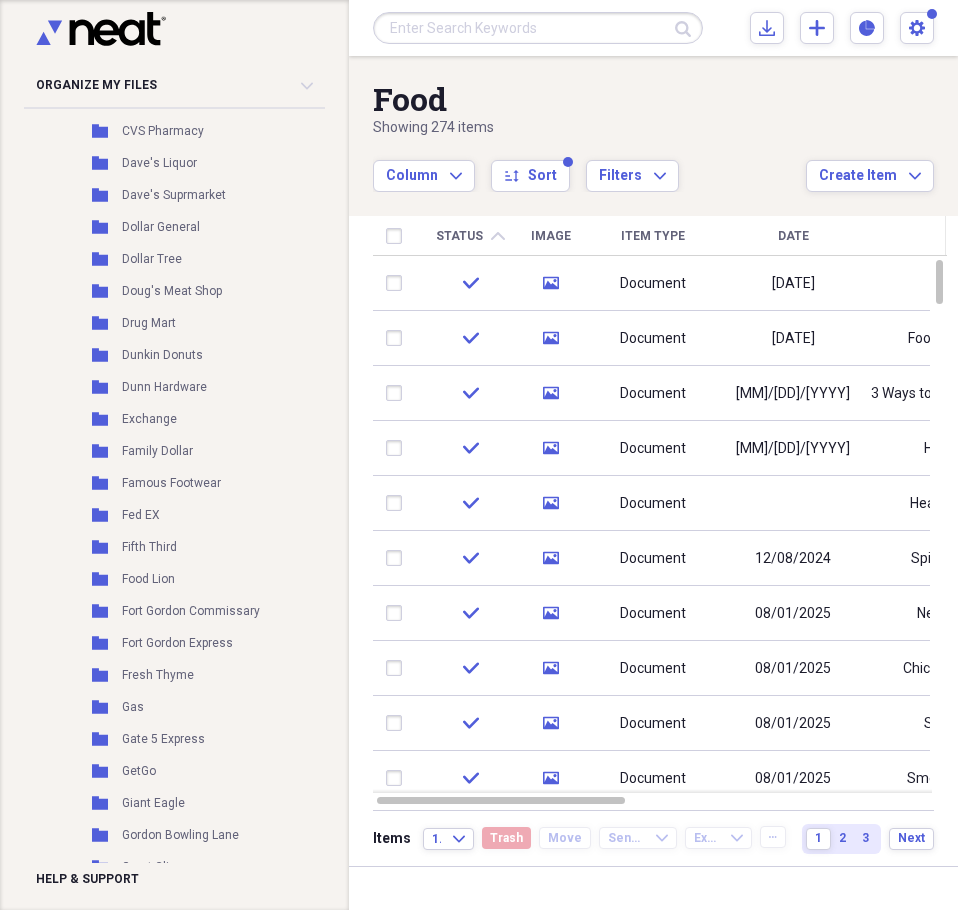 scroll, scrollTop: 1580, scrollLeft: 0, axis: vertical 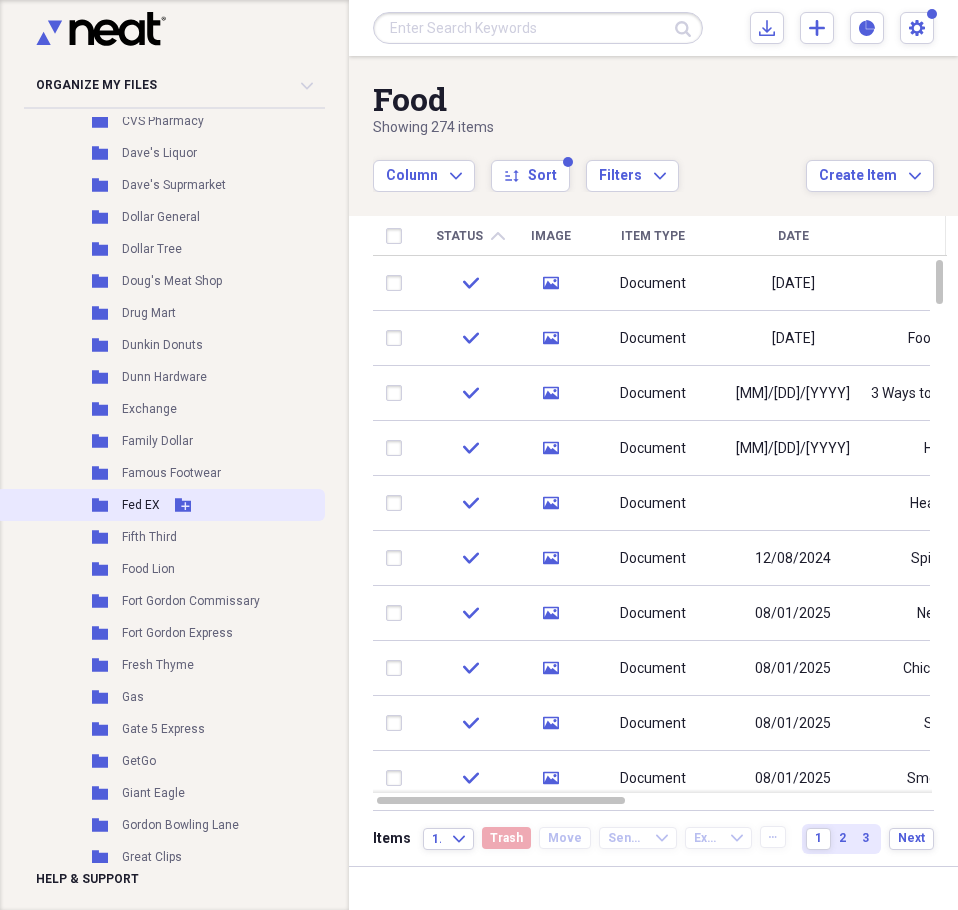 click on "Fed EX" at bounding box center (141, 505) 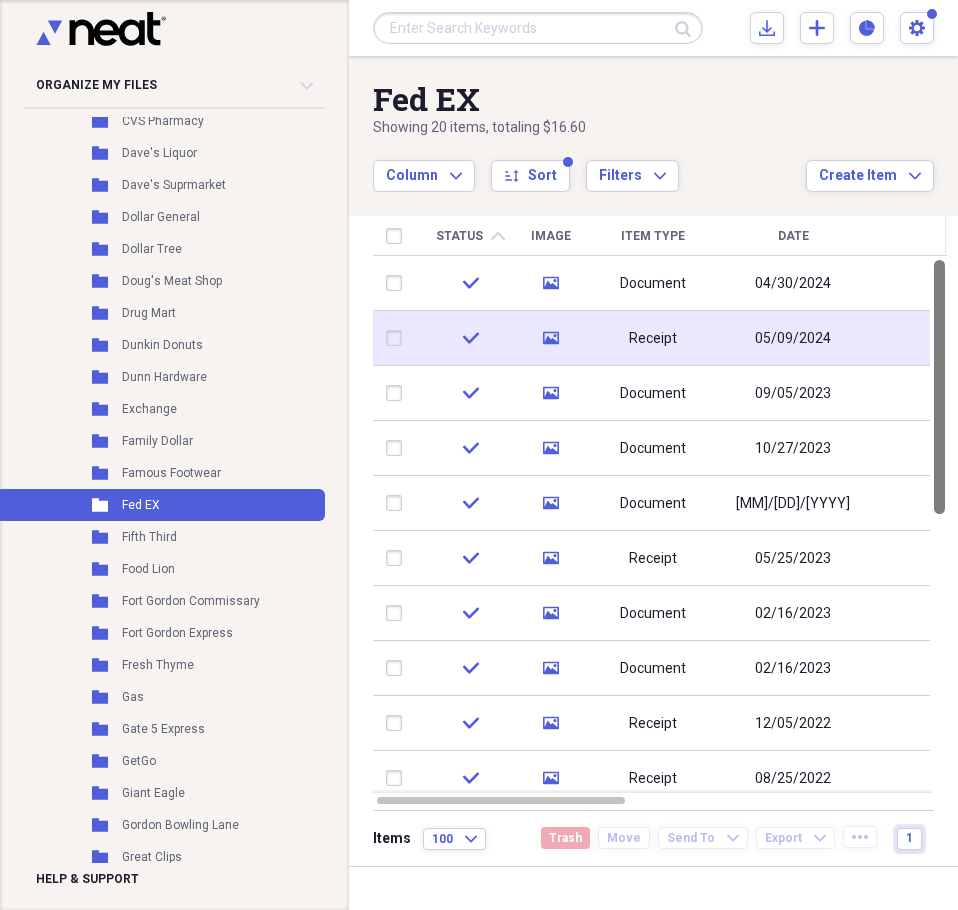 drag, startPoint x: 947, startPoint y: 408, endPoint x: 941, endPoint y: 348, distance: 60.299255 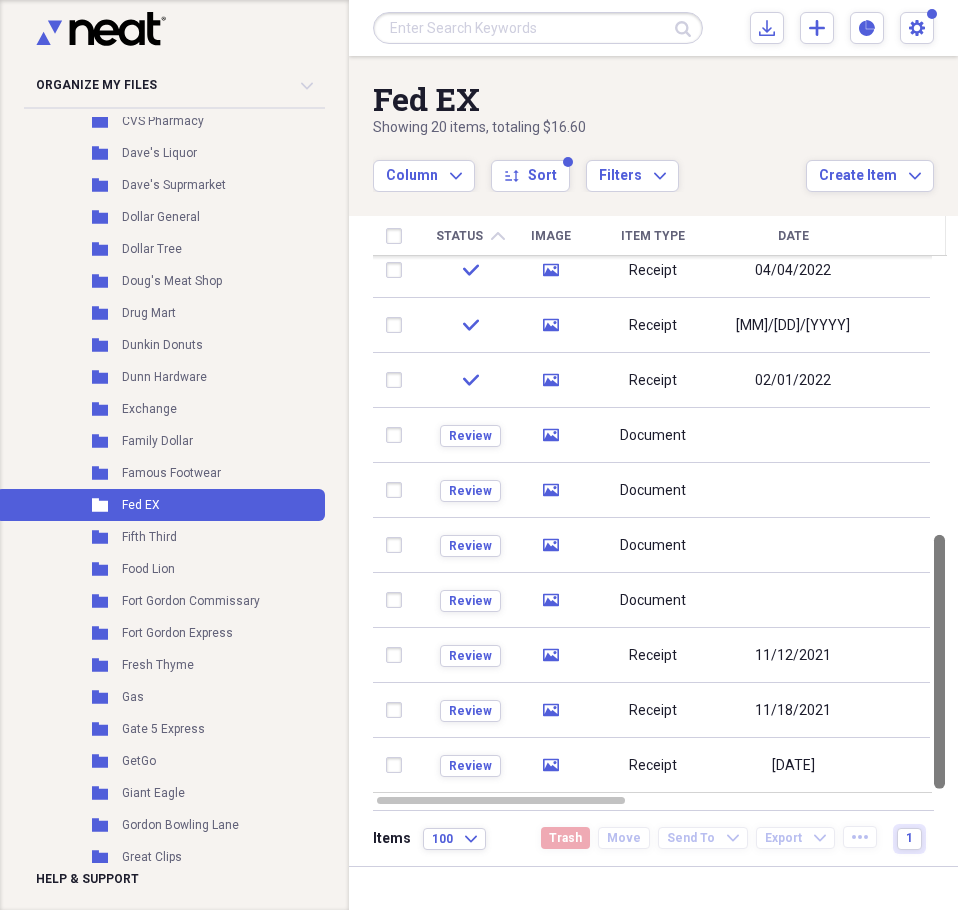 drag, startPoint x: 948, startPoint y: 351, endPoint x: 952, endPoint y: 702, distance: 351.0228 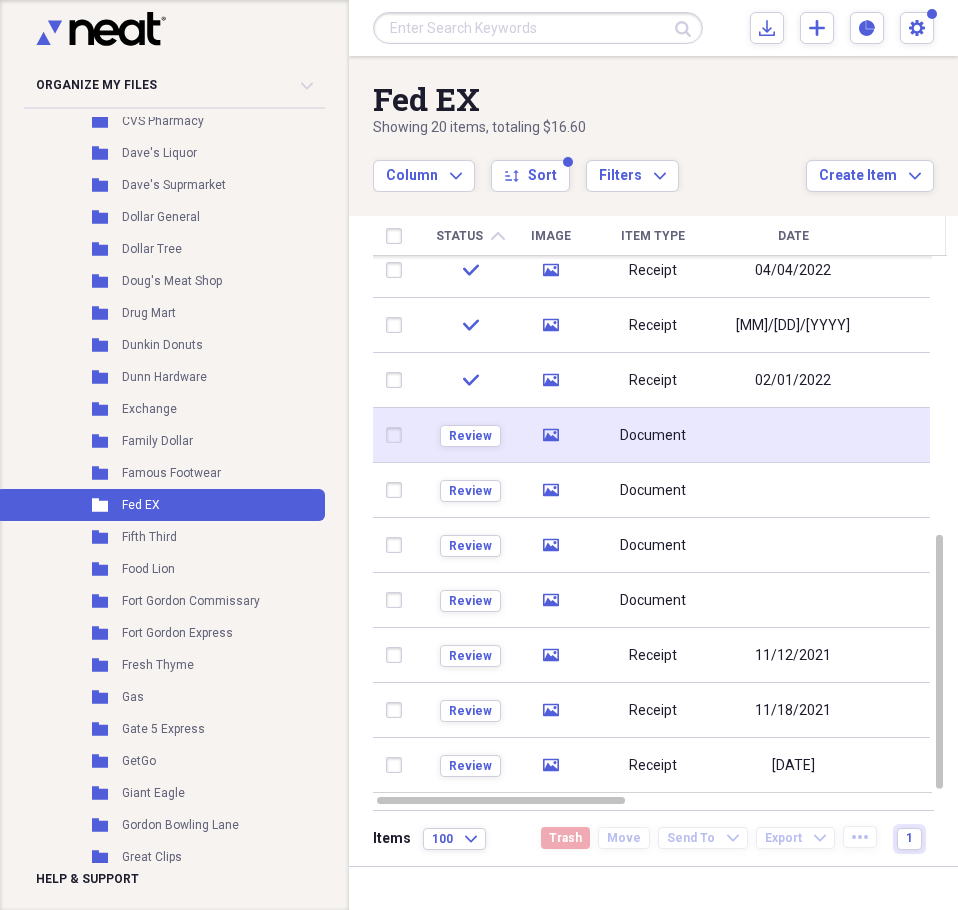 click at bounding box center (793, 435) 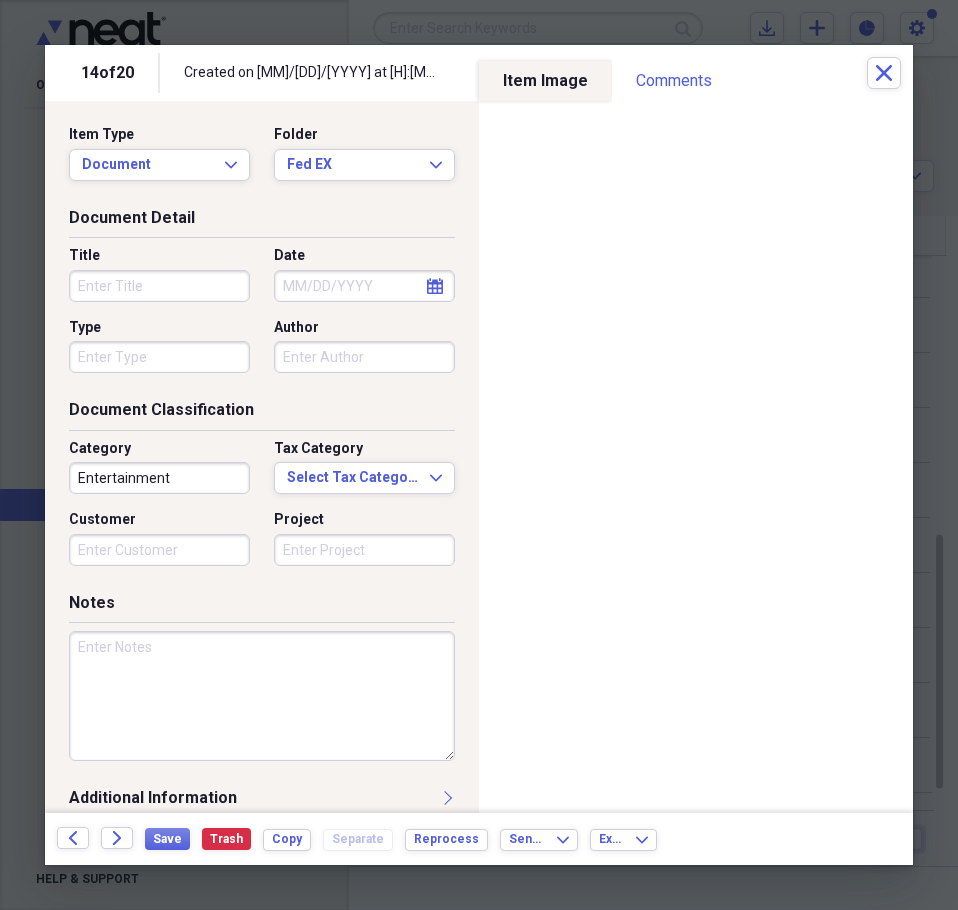 click on "Title" at bounding box center [159, 286] 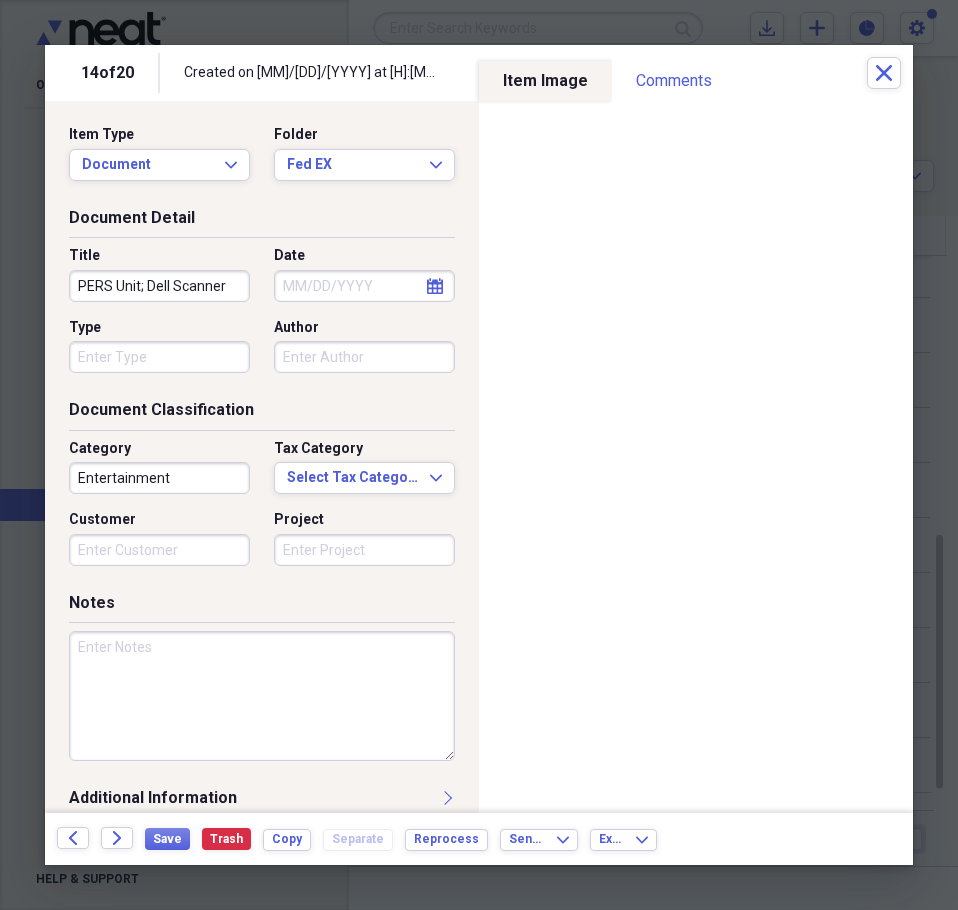 type on "PERS Unit; Dell Scanner" 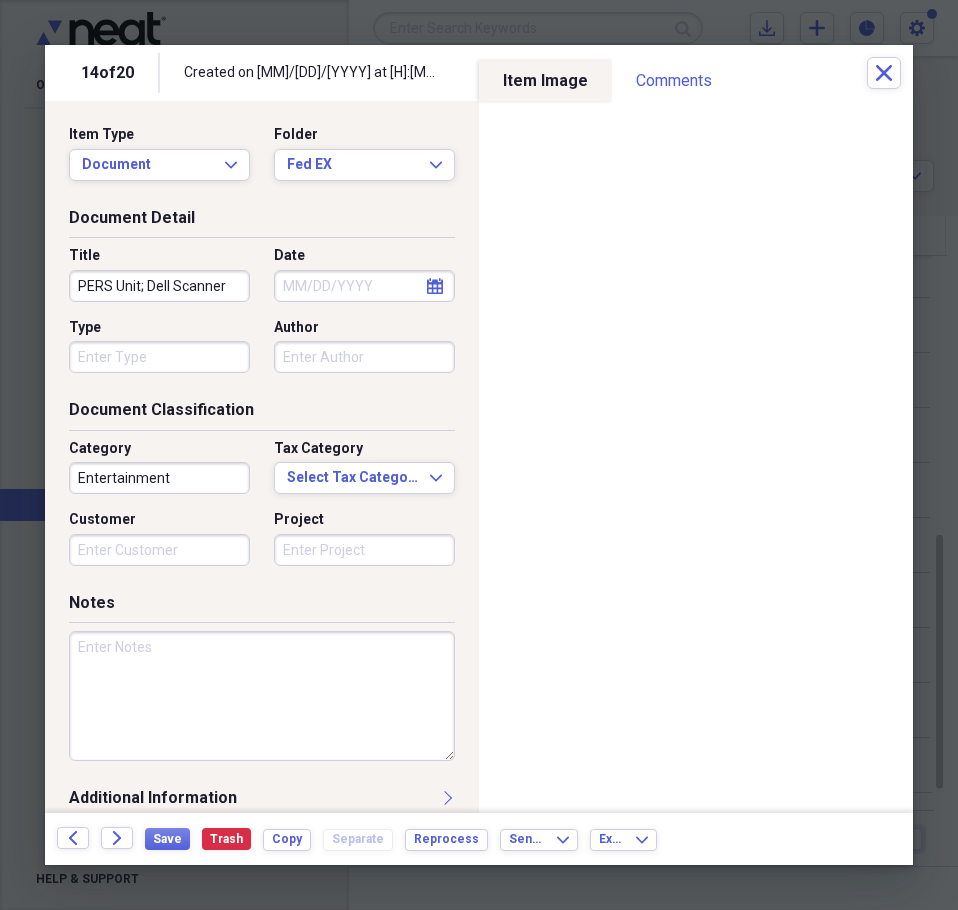 select on "7" 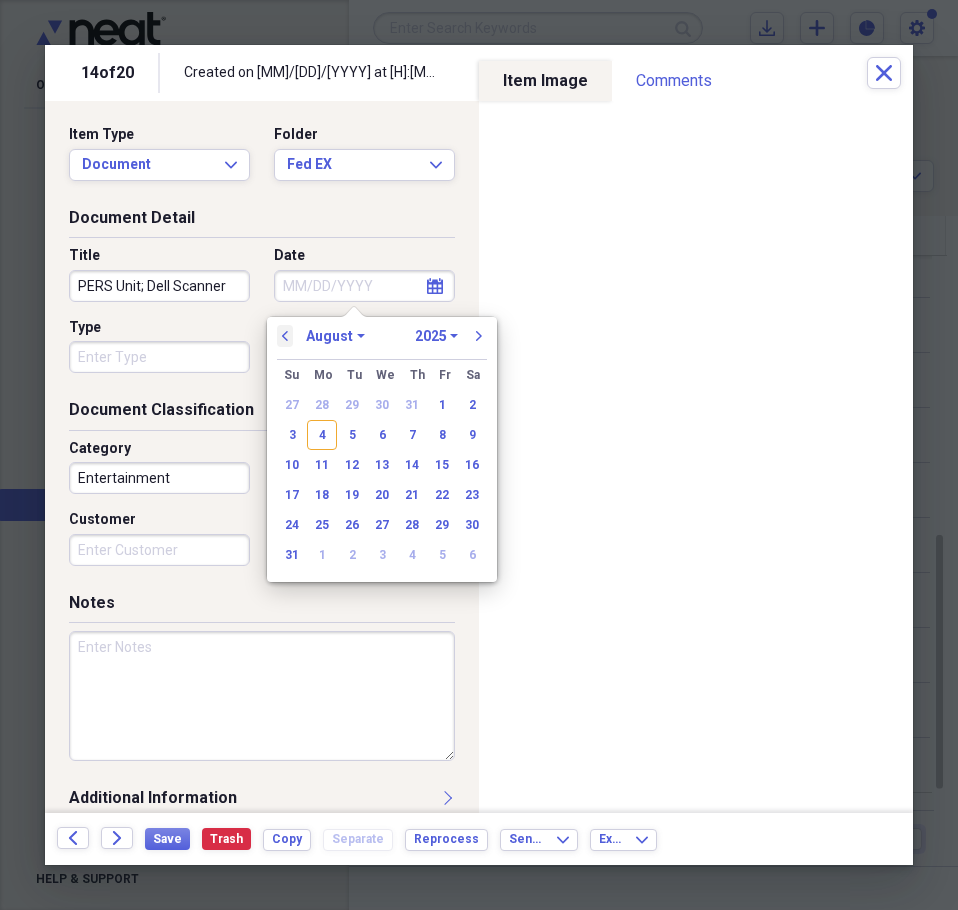 click on "previous" at bounding box center [285, 336] 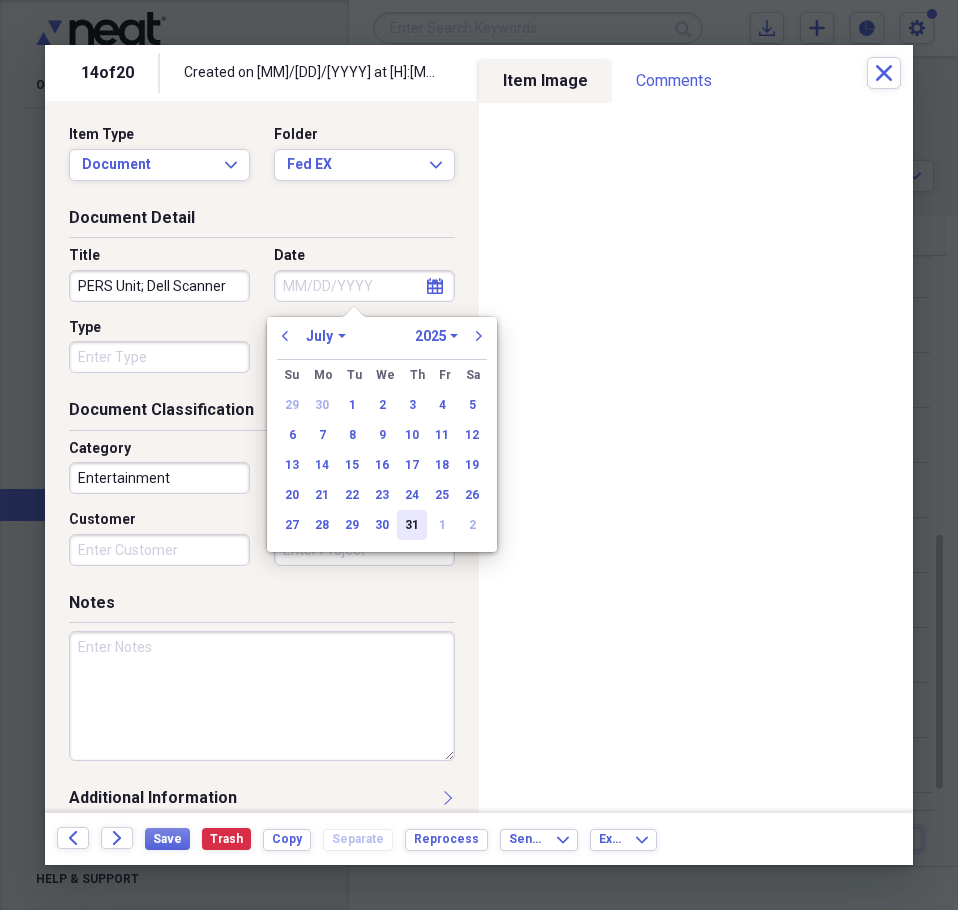 click on "31" at bounding box center [412, 525] 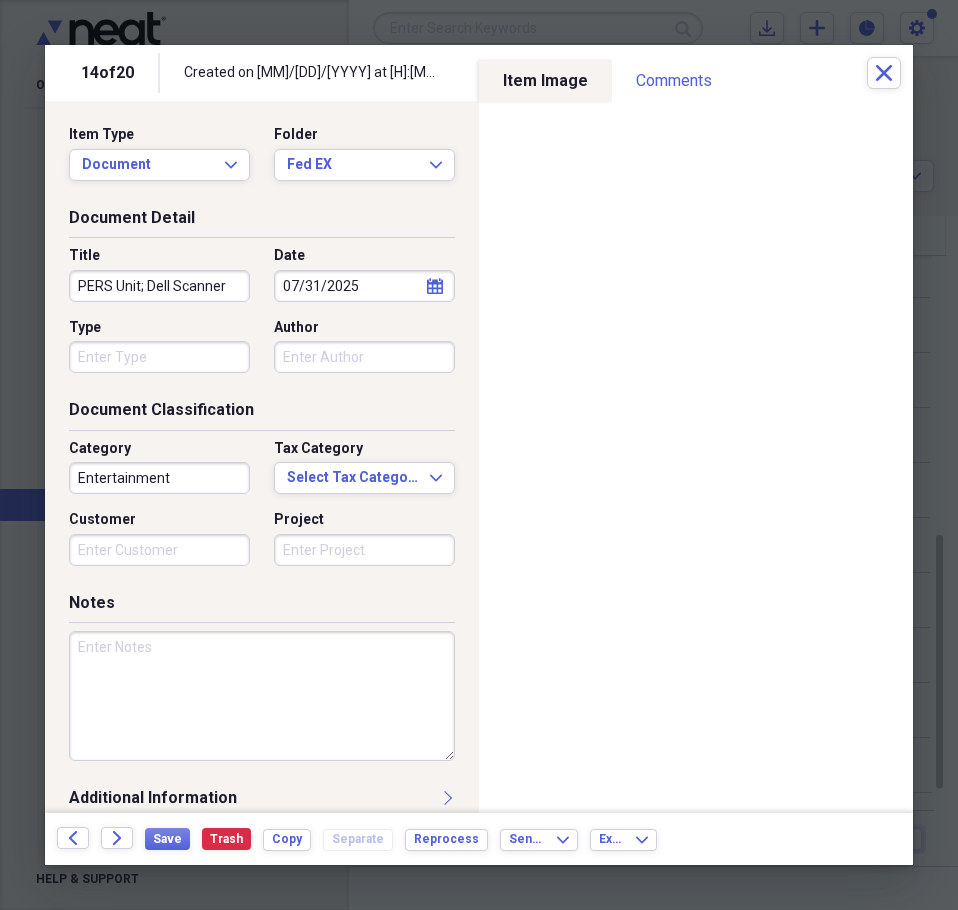 click on "Entertainment" at bounding box center [159, 478] 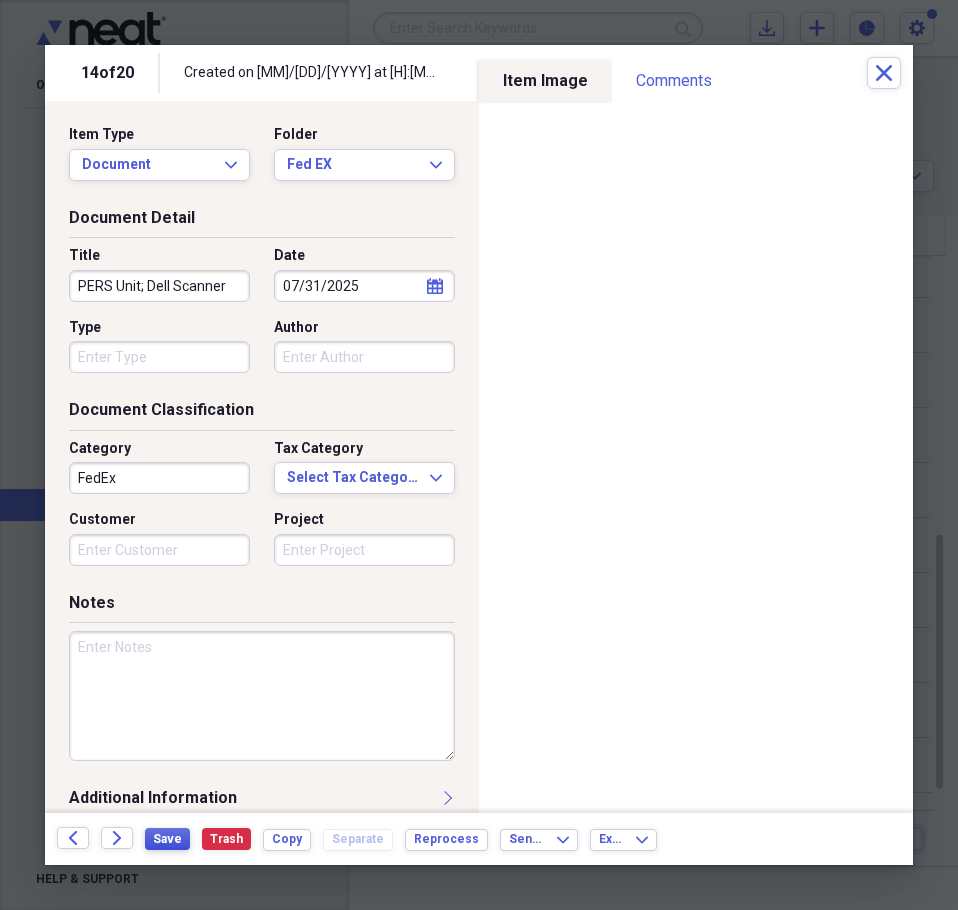 type on "FedEx" 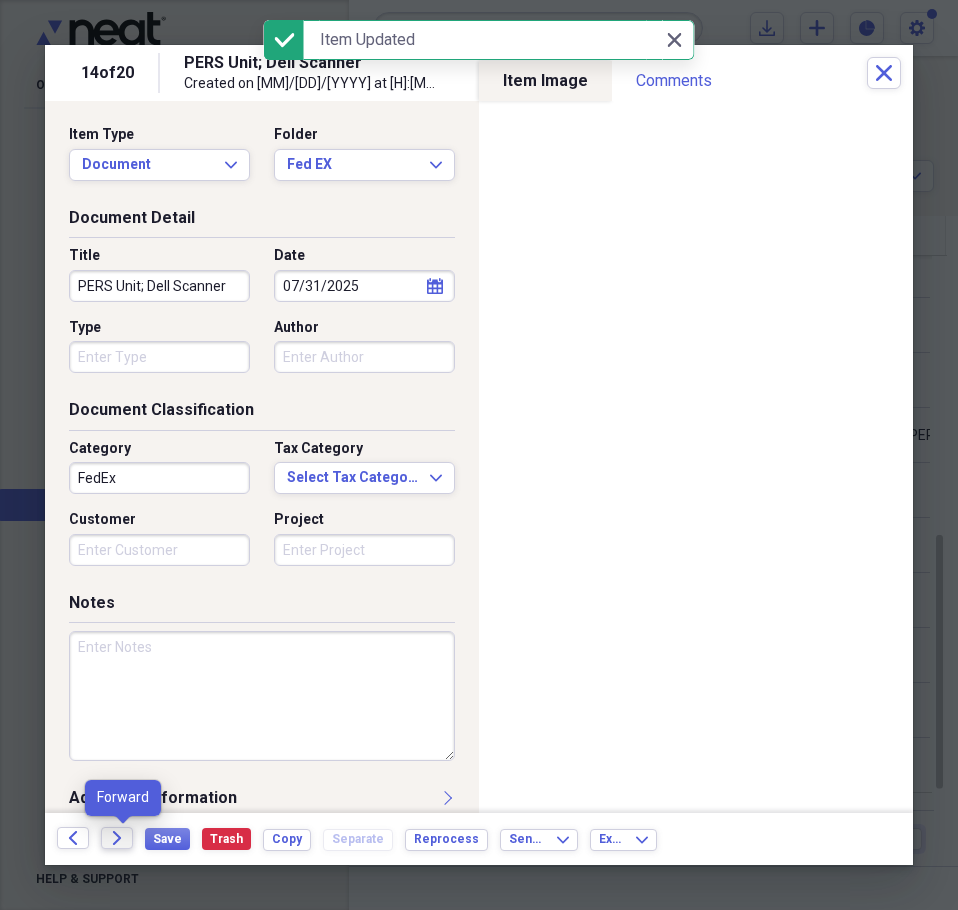 click 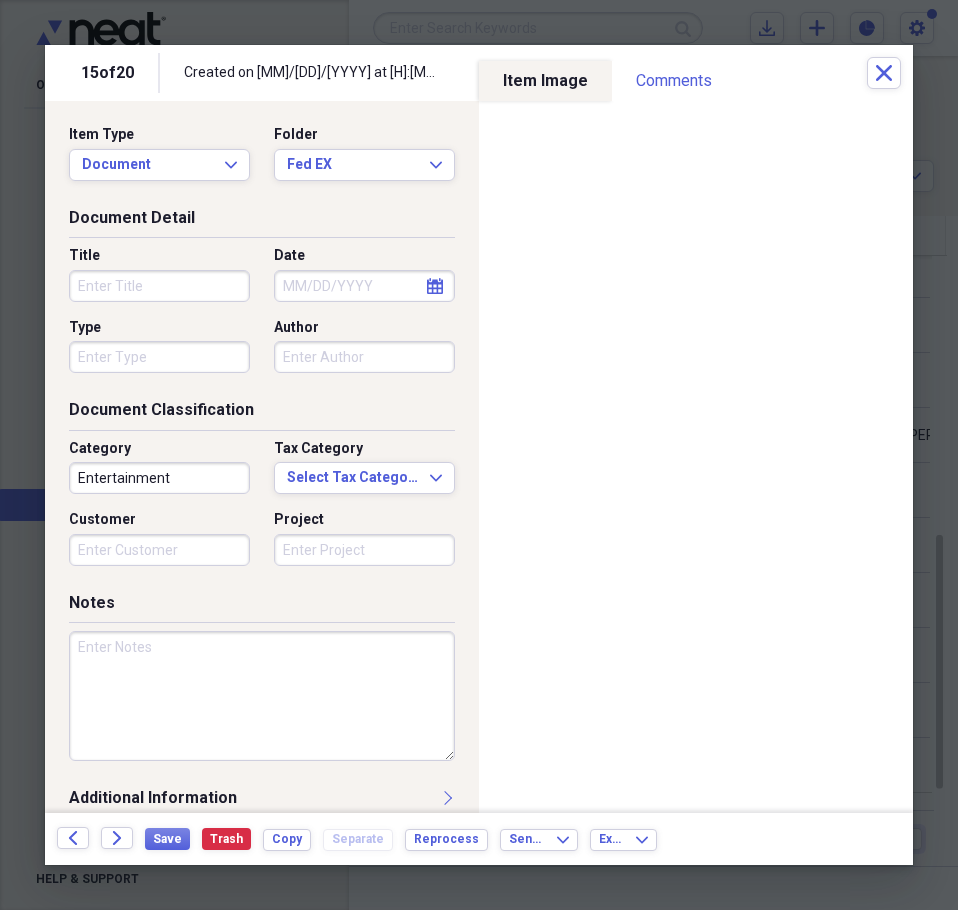 click on "Title" at bounding box center [159, 286] 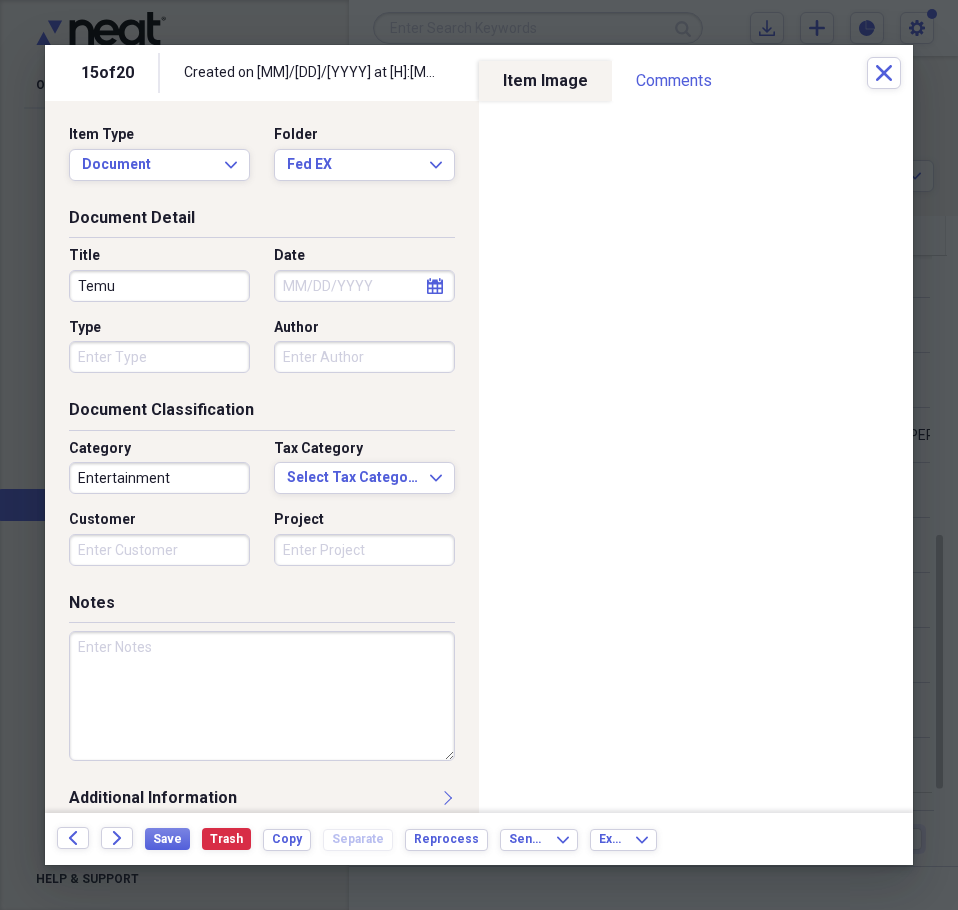 type on "Temu" 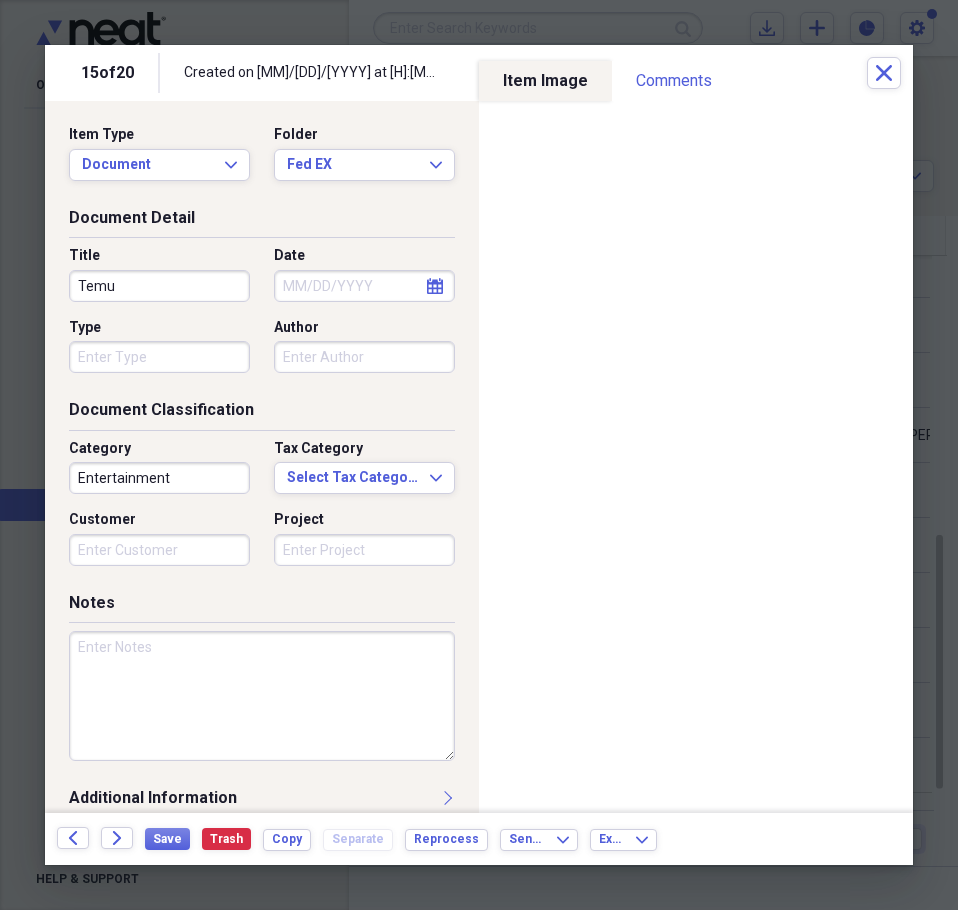 select on "7" 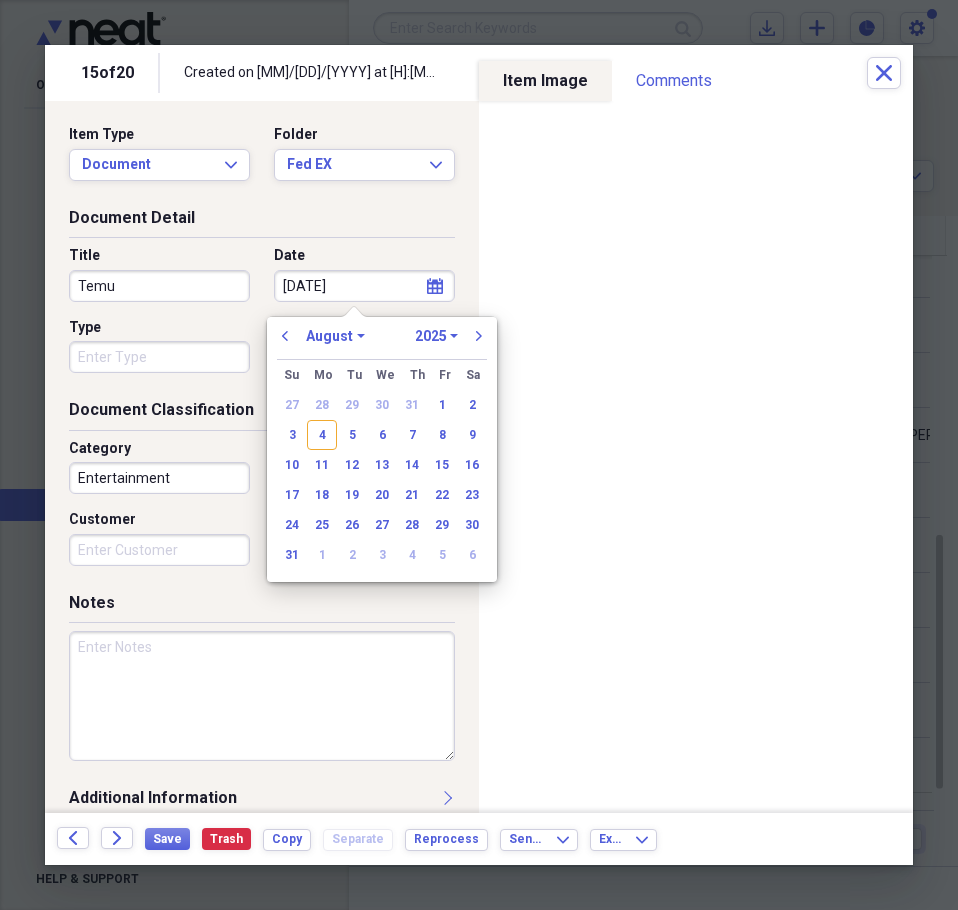 type on "[M]/[DD]/[YY]" 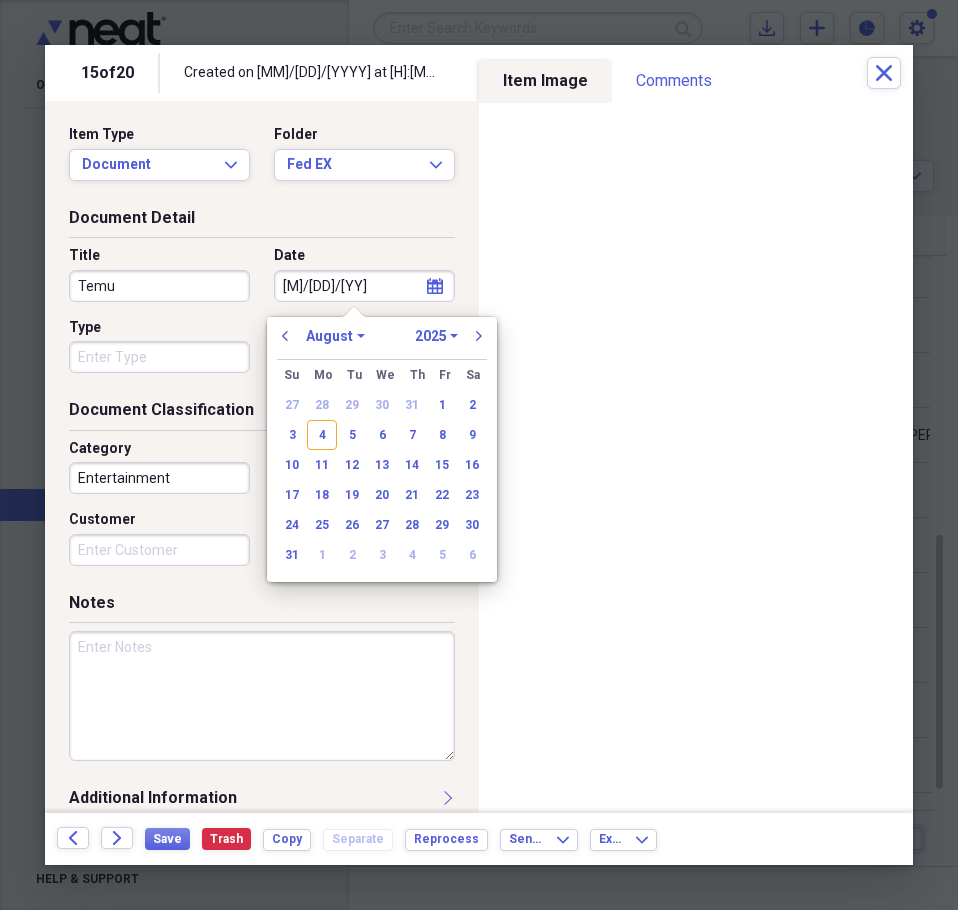 select on "2" 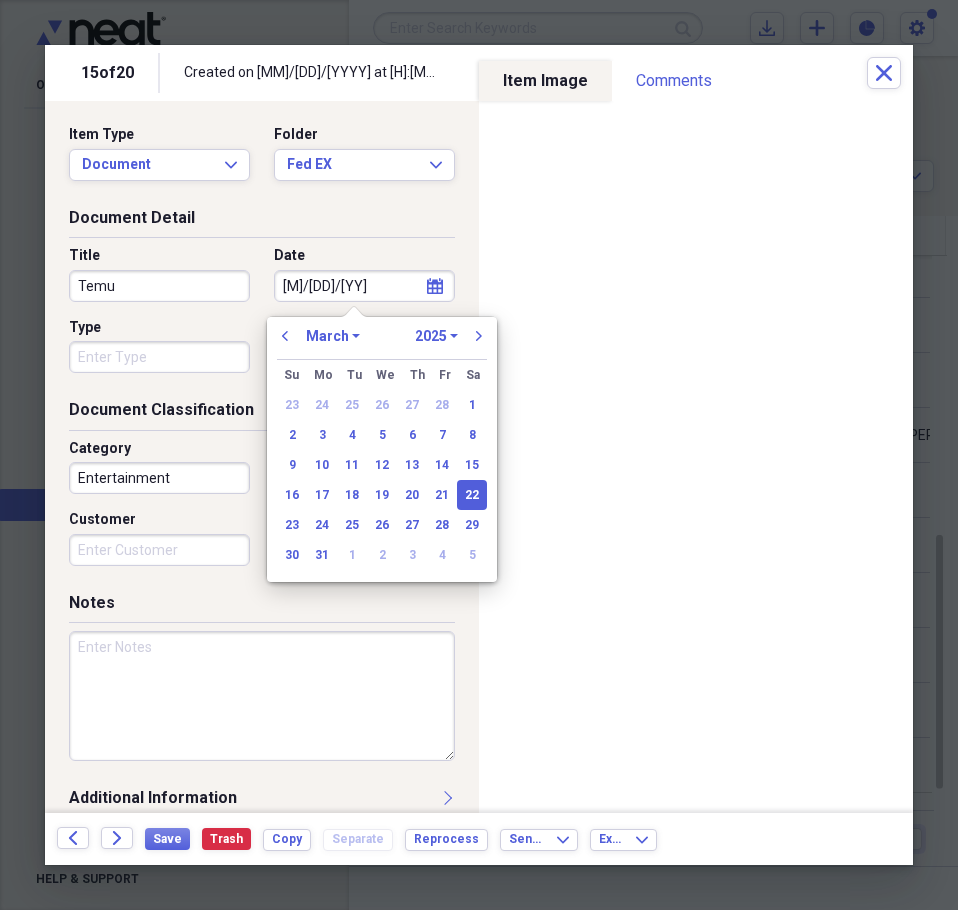 type on "03/22/2025" 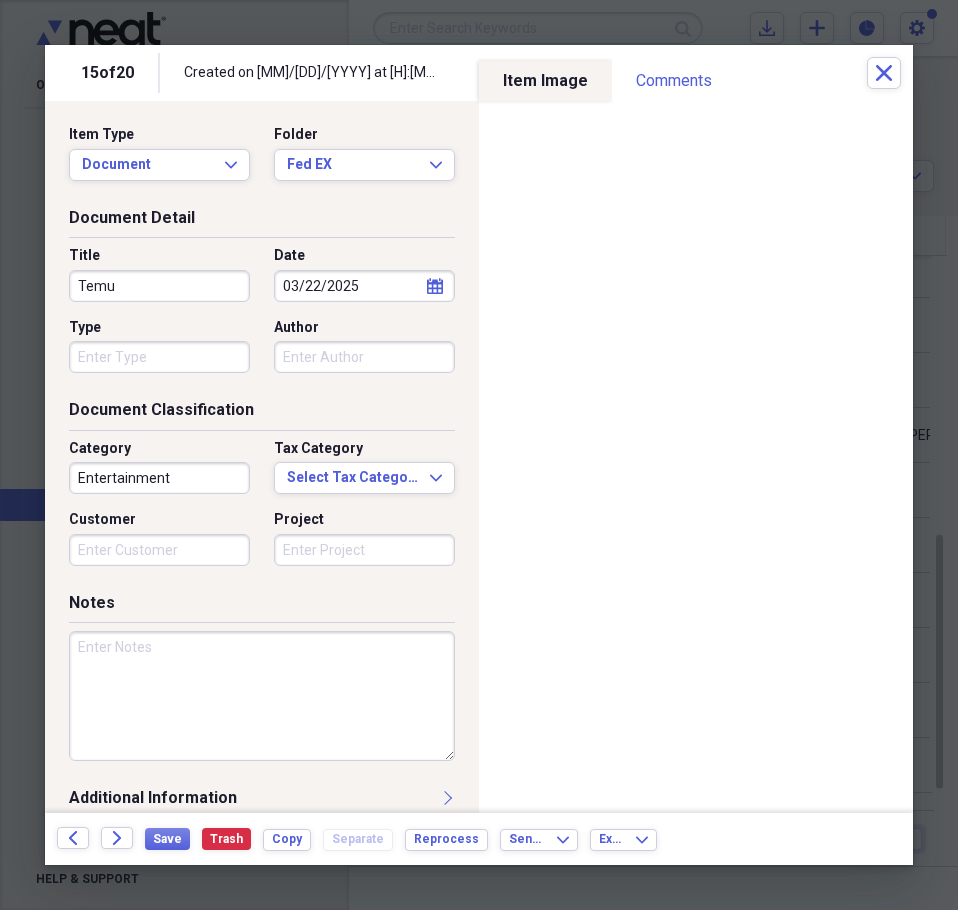 click on "Type" at bounding box center [159, 357] 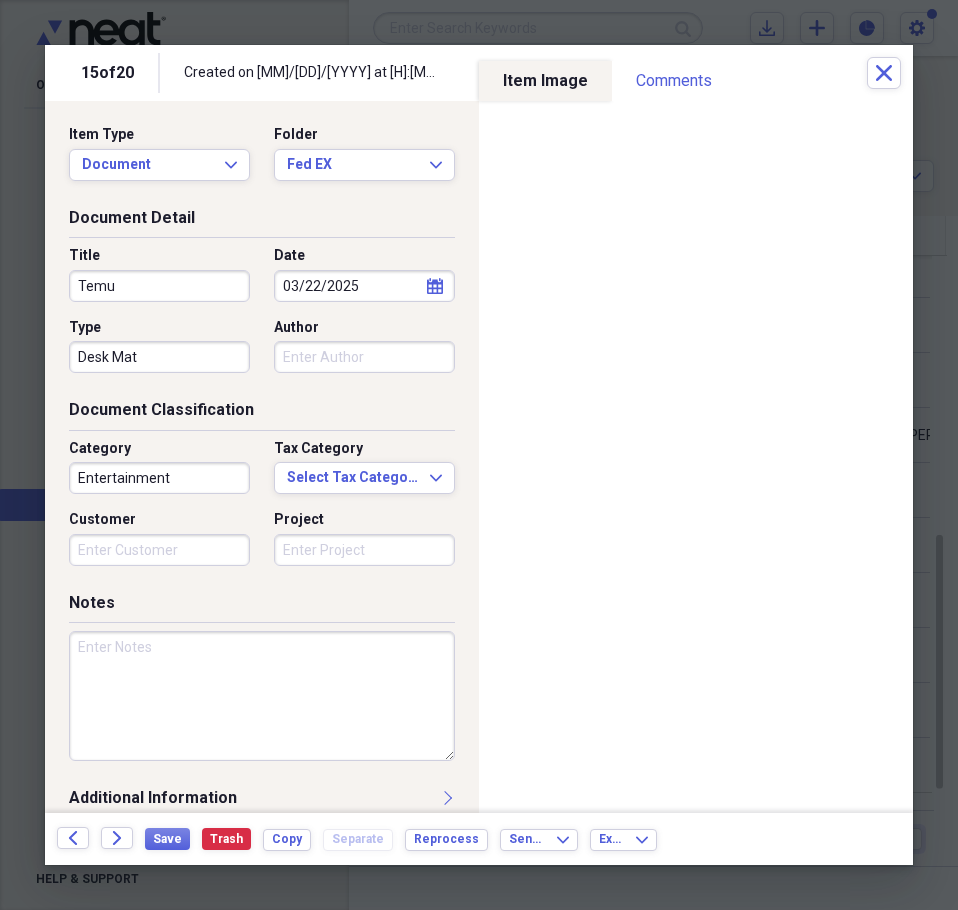 type on "Desk Mat" 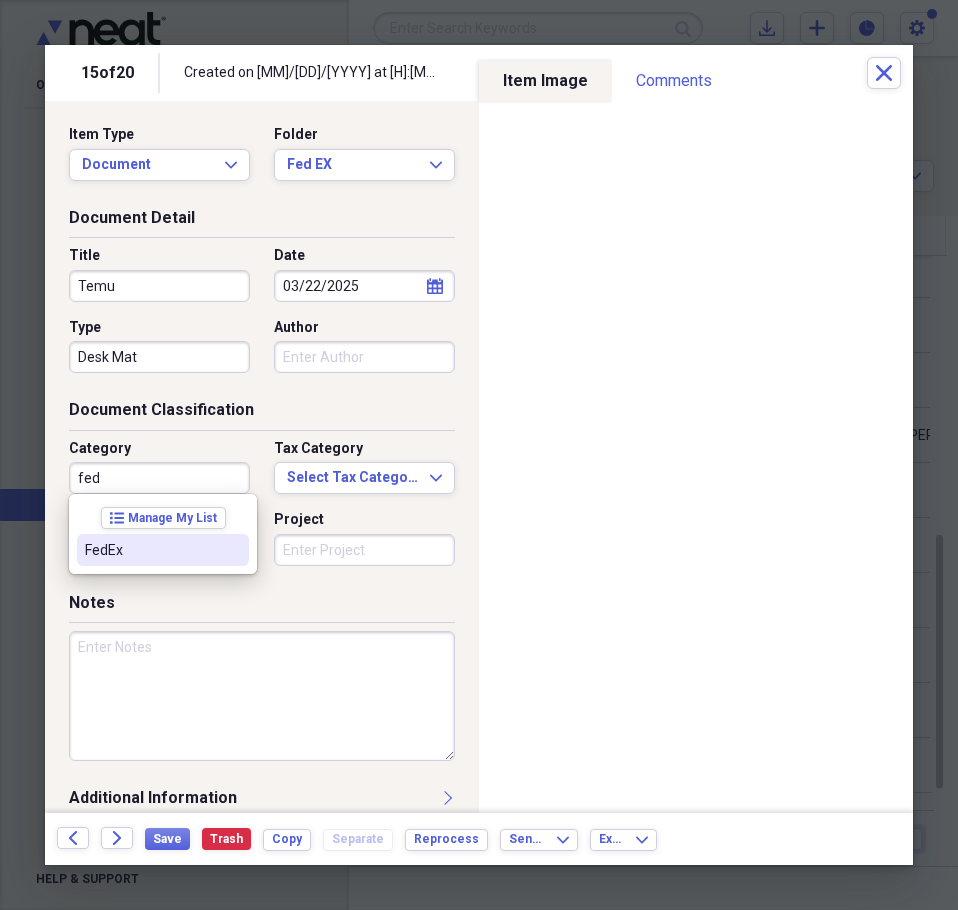 click on "FedEx" at bounding box center (151, 550) 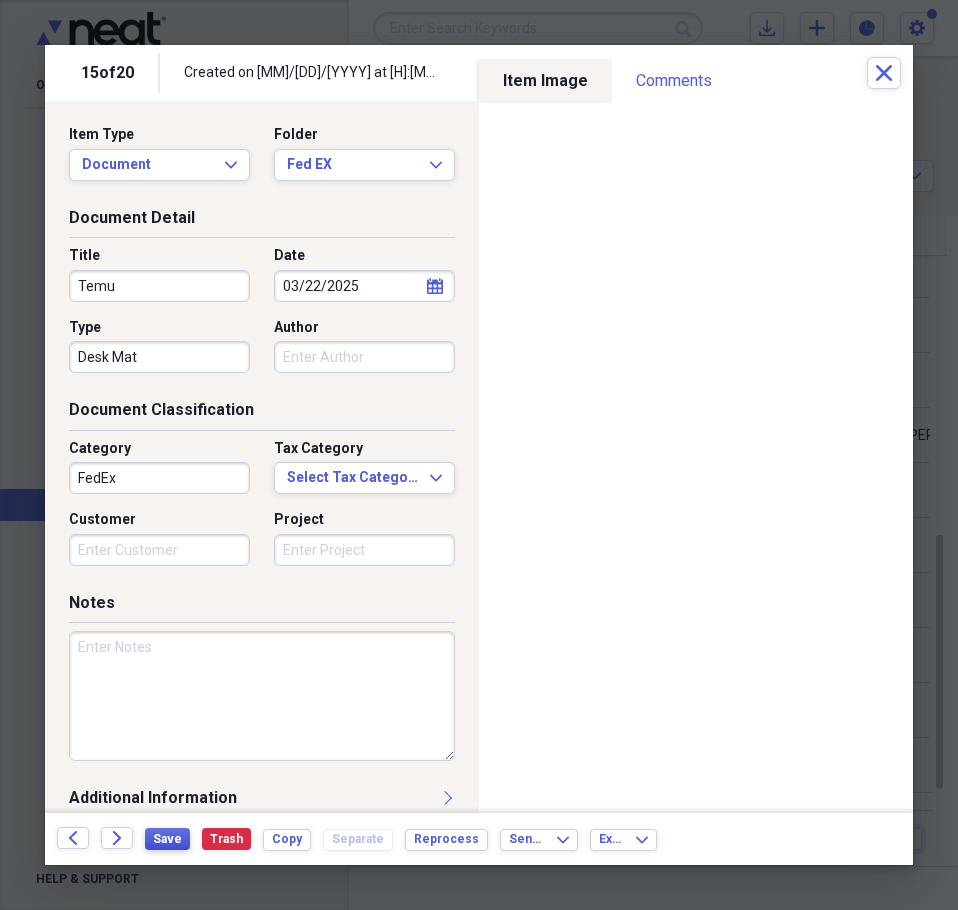 click on "Save" at bounding box center [167, 839] 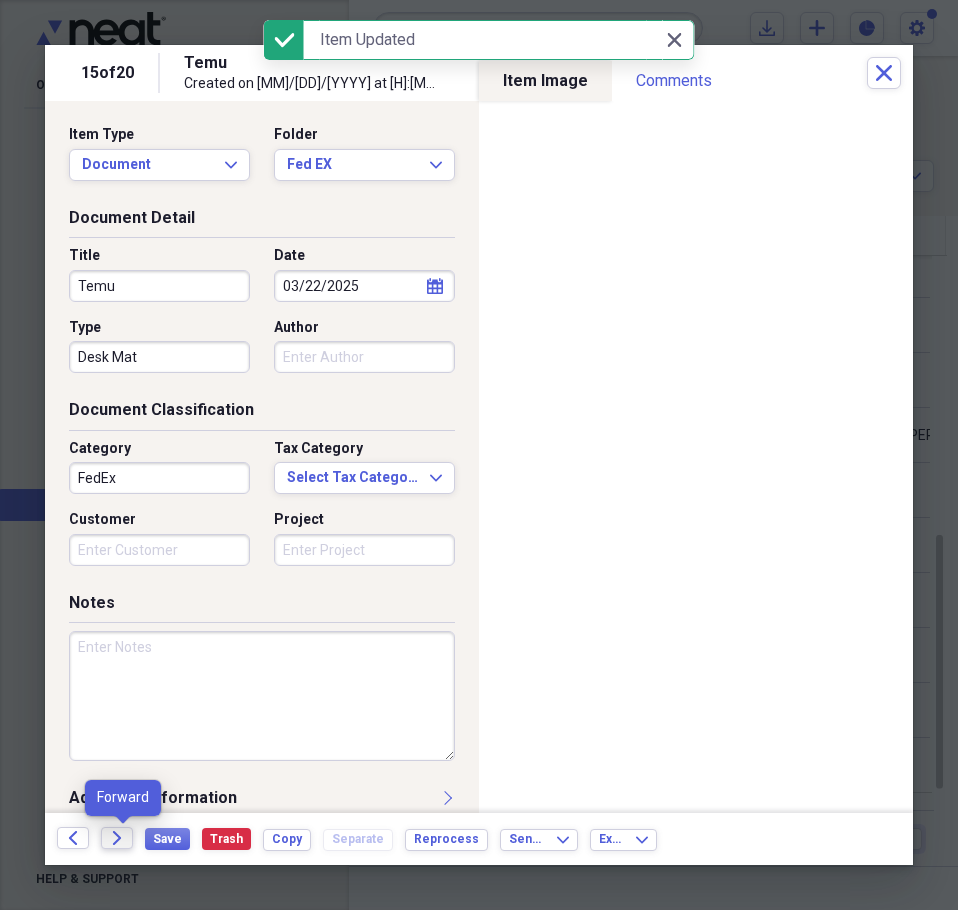 click on "Forward" 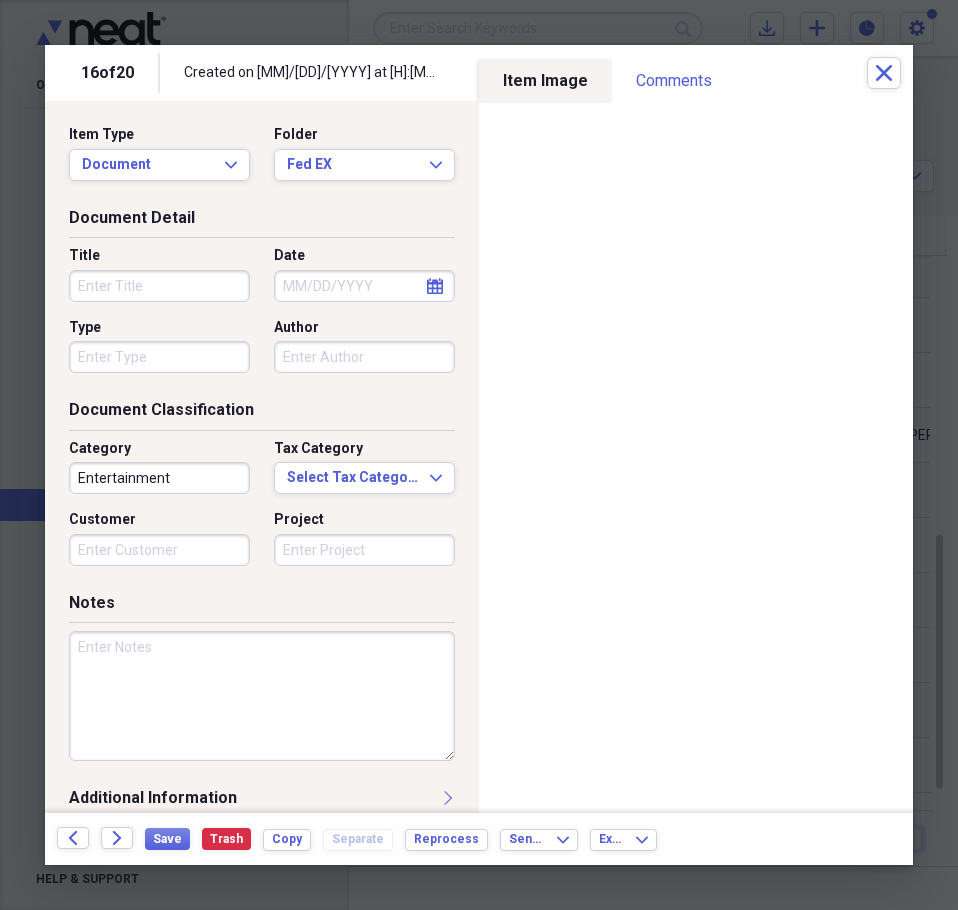 click on "Title" at bounding box center [159, 286] 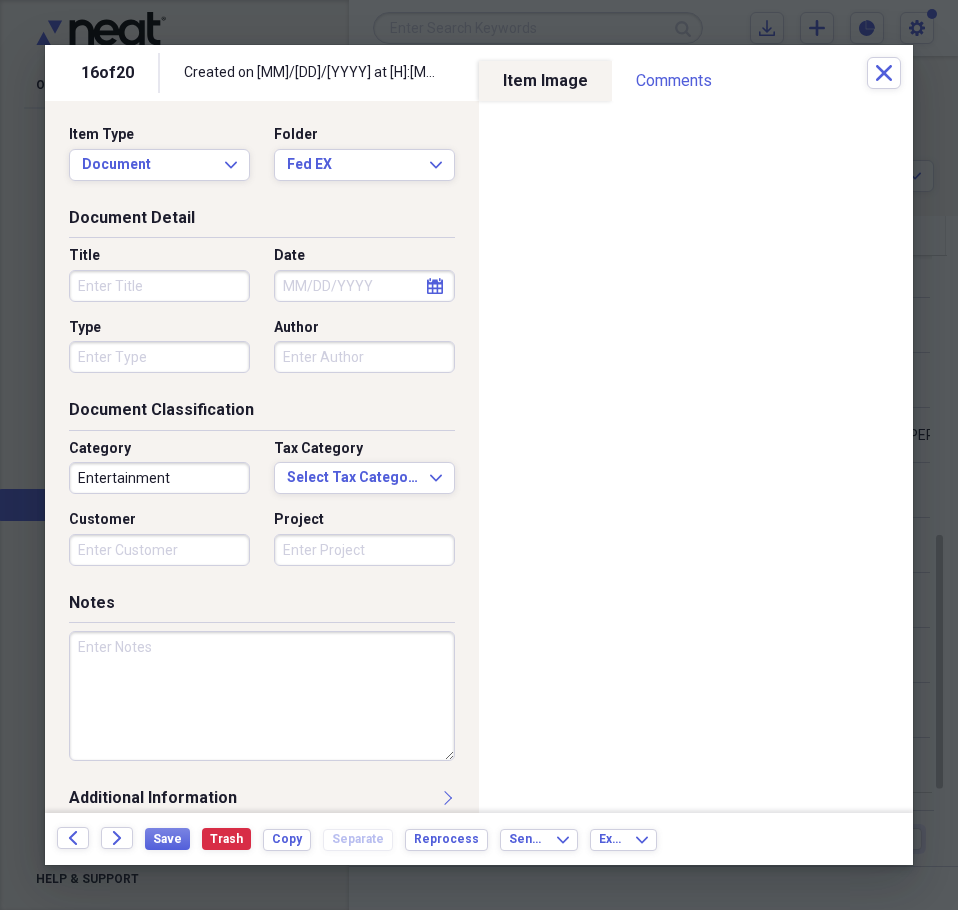 type on "S" 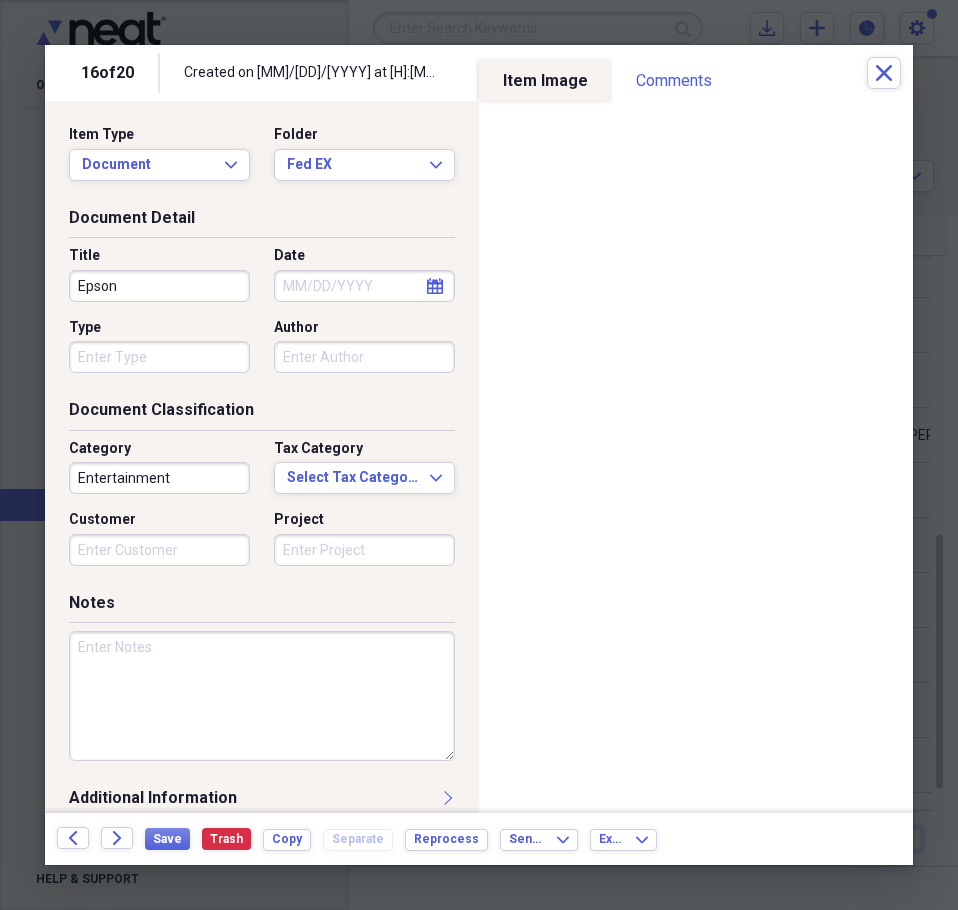 type on "Epson" 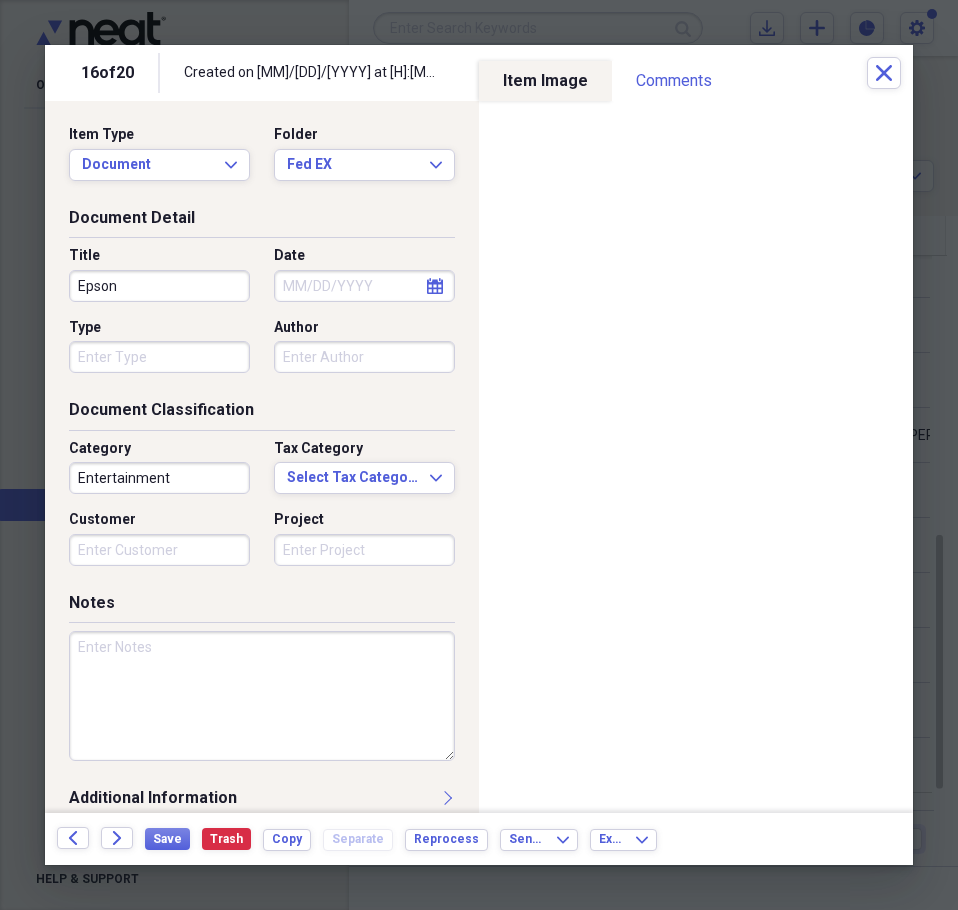 select on "7" 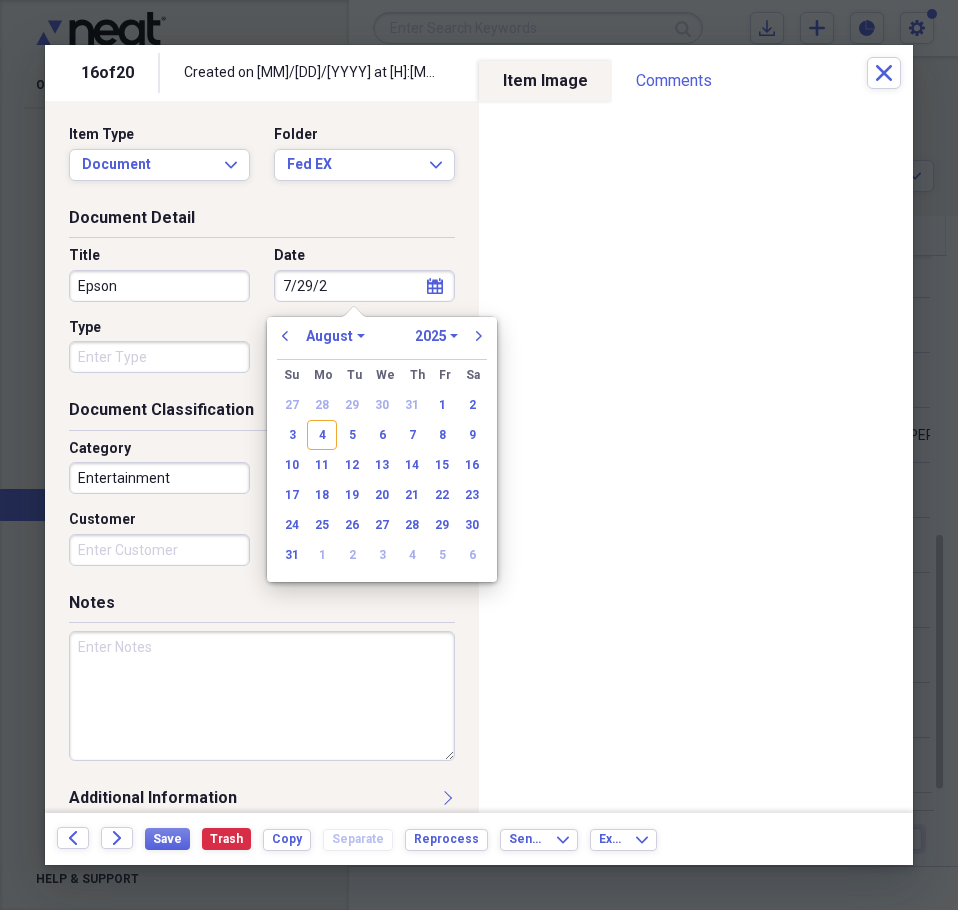type on "[M]/[DD]/[YY]" 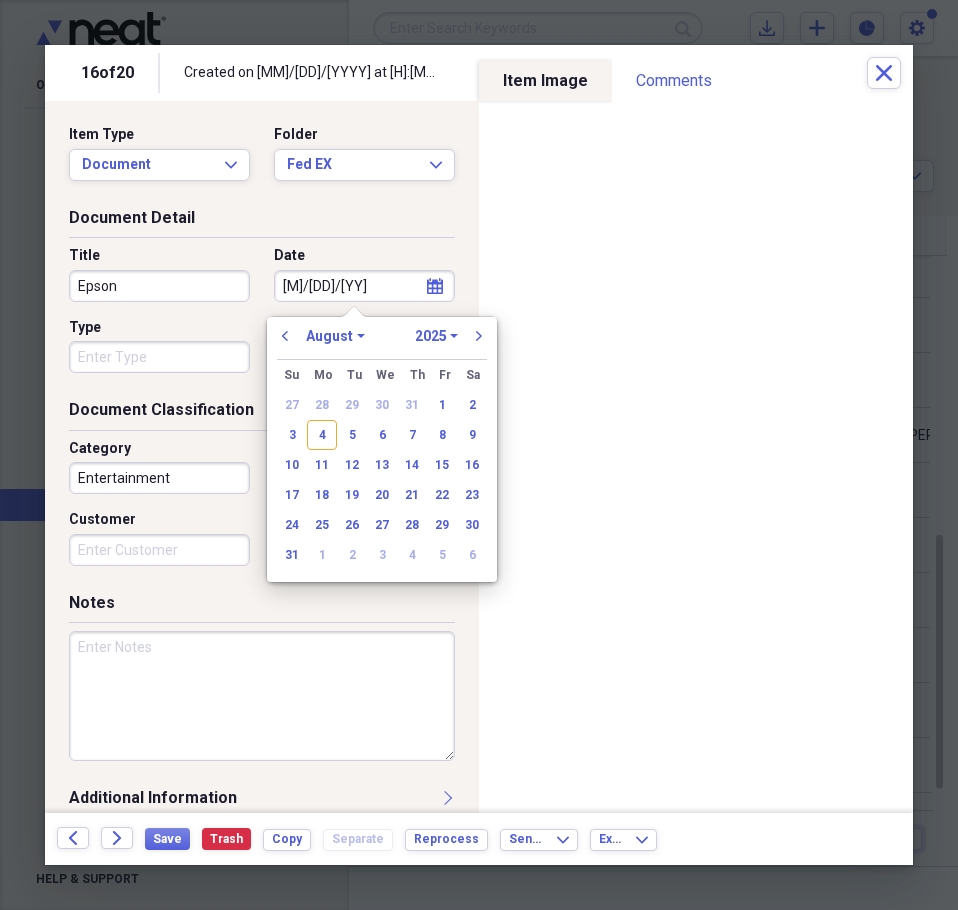 select on "6" 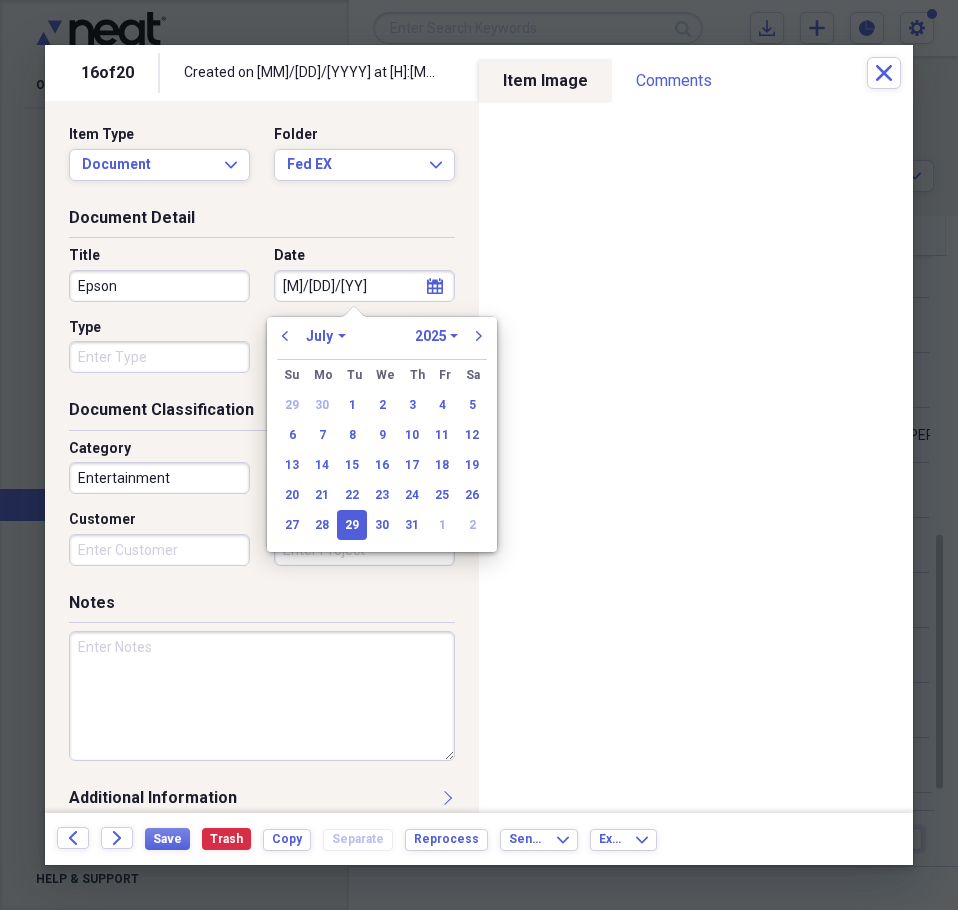 type on "07/29/2025" 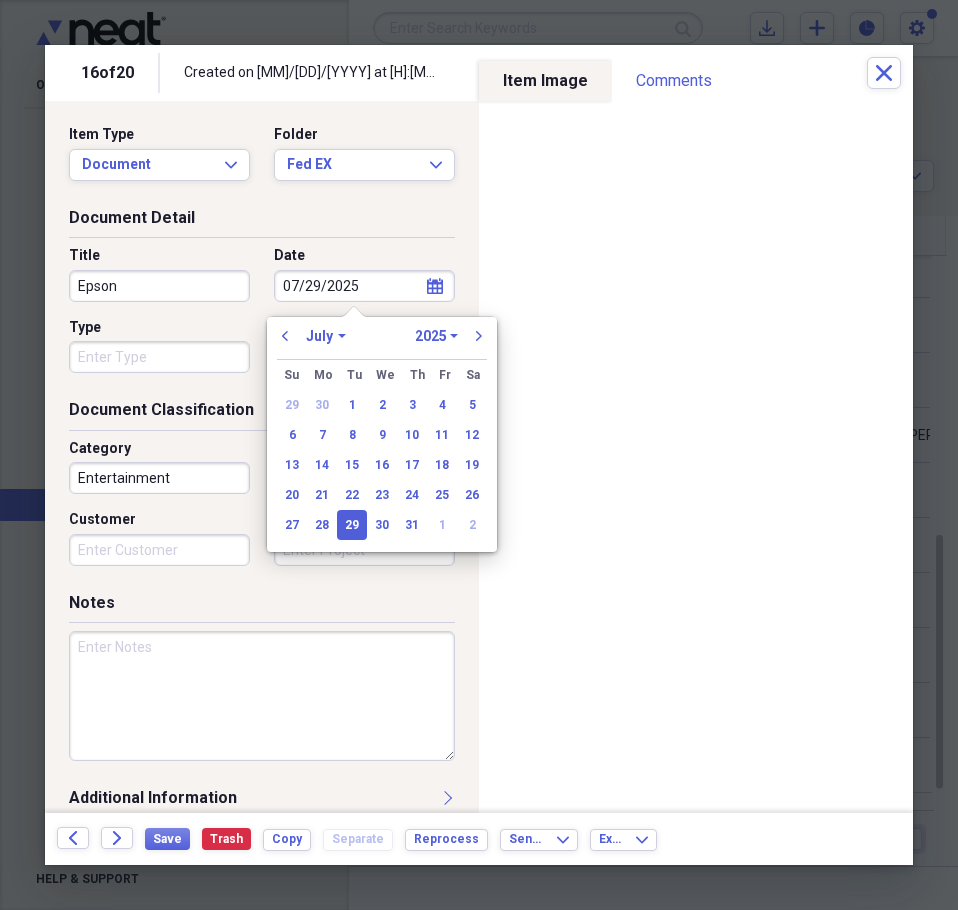 type 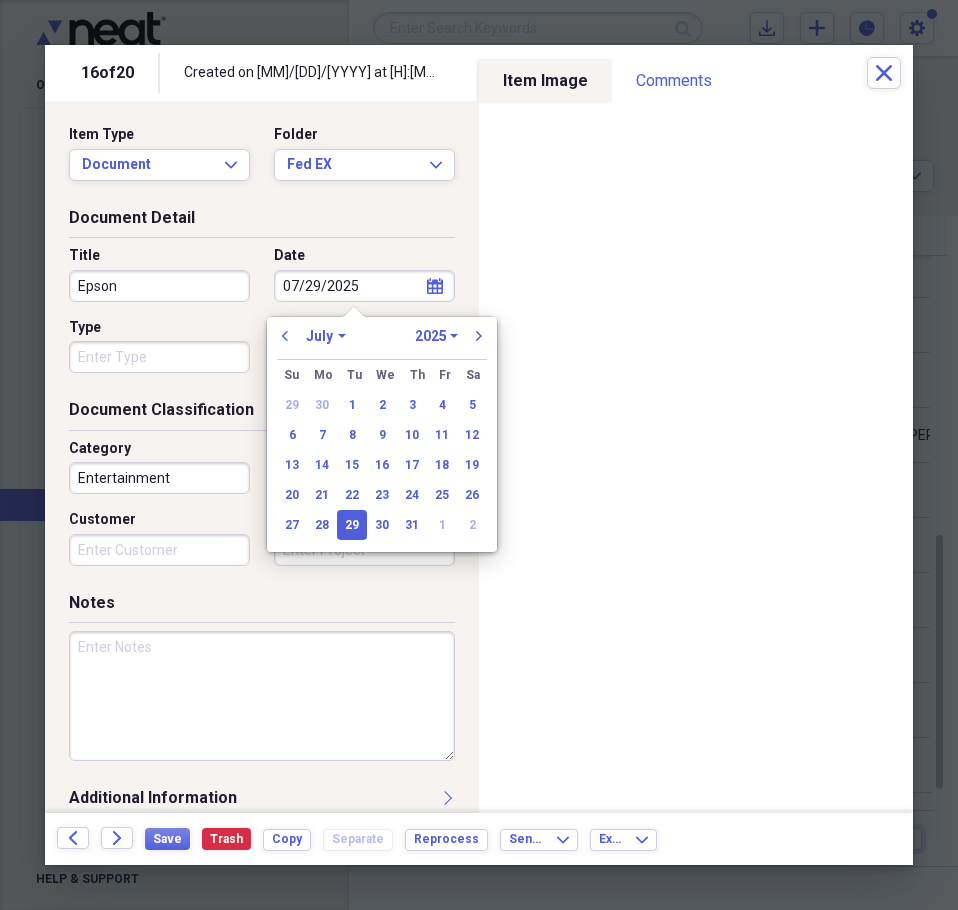click on "Type" at bounding box center [159, 357] 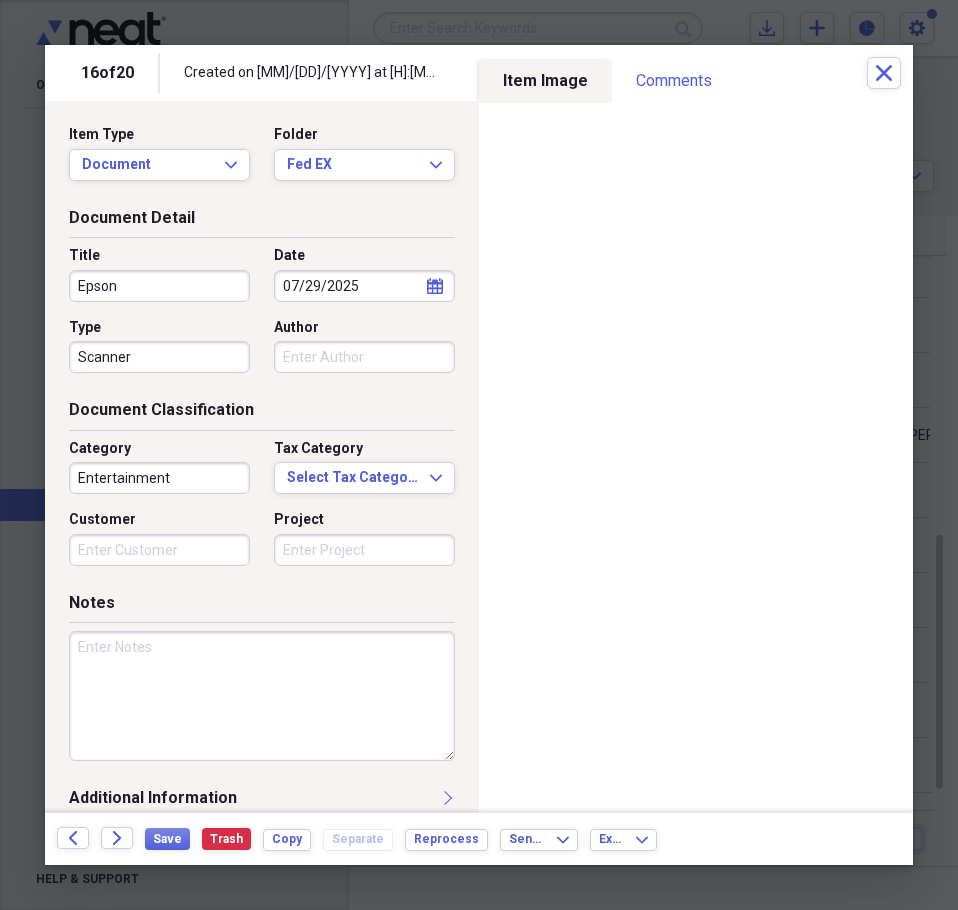 type on "Scanner" 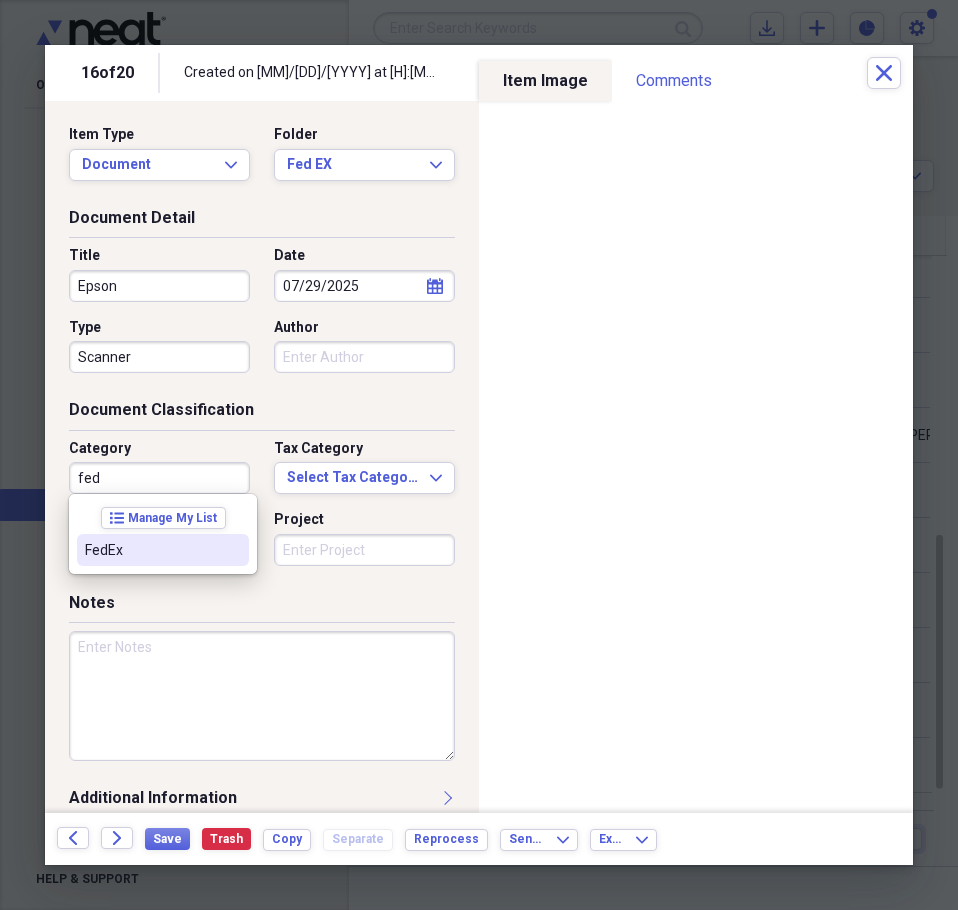 click on "FedEx" at bounding box center (151, 550) 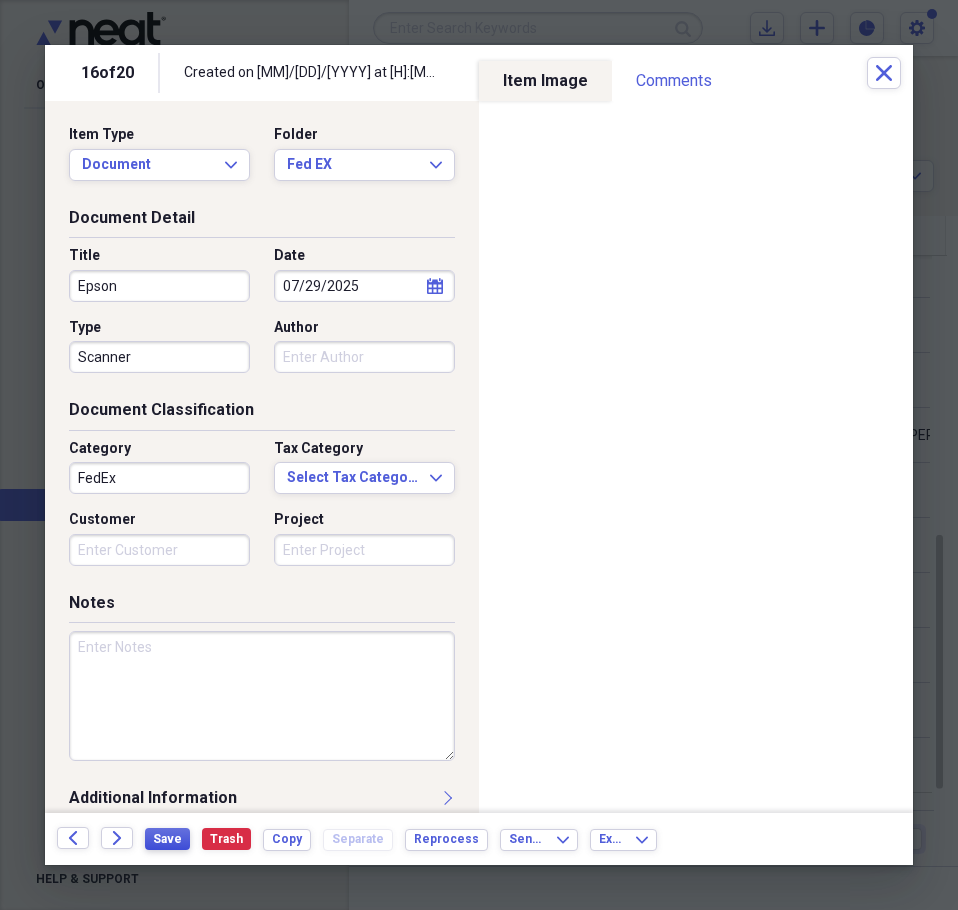click on "Save" at bounding box center [167, 839] 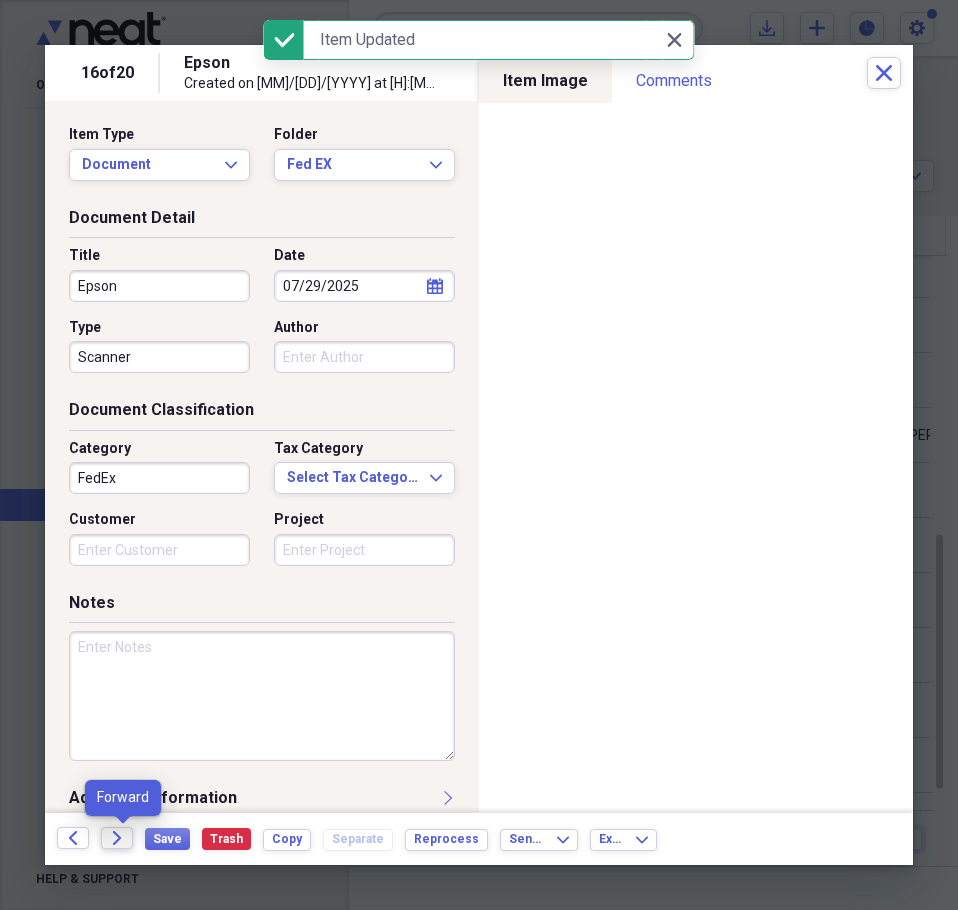 click on "Forward" 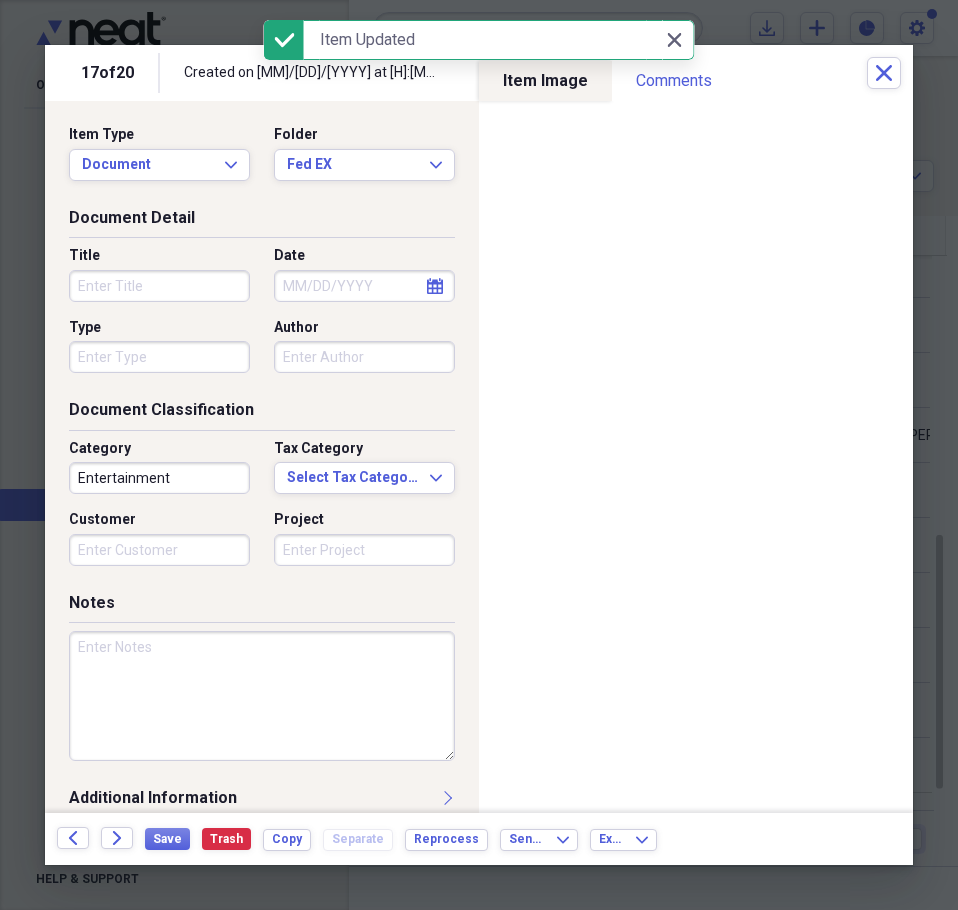 click on "Title" at bounding box center (159, 286) 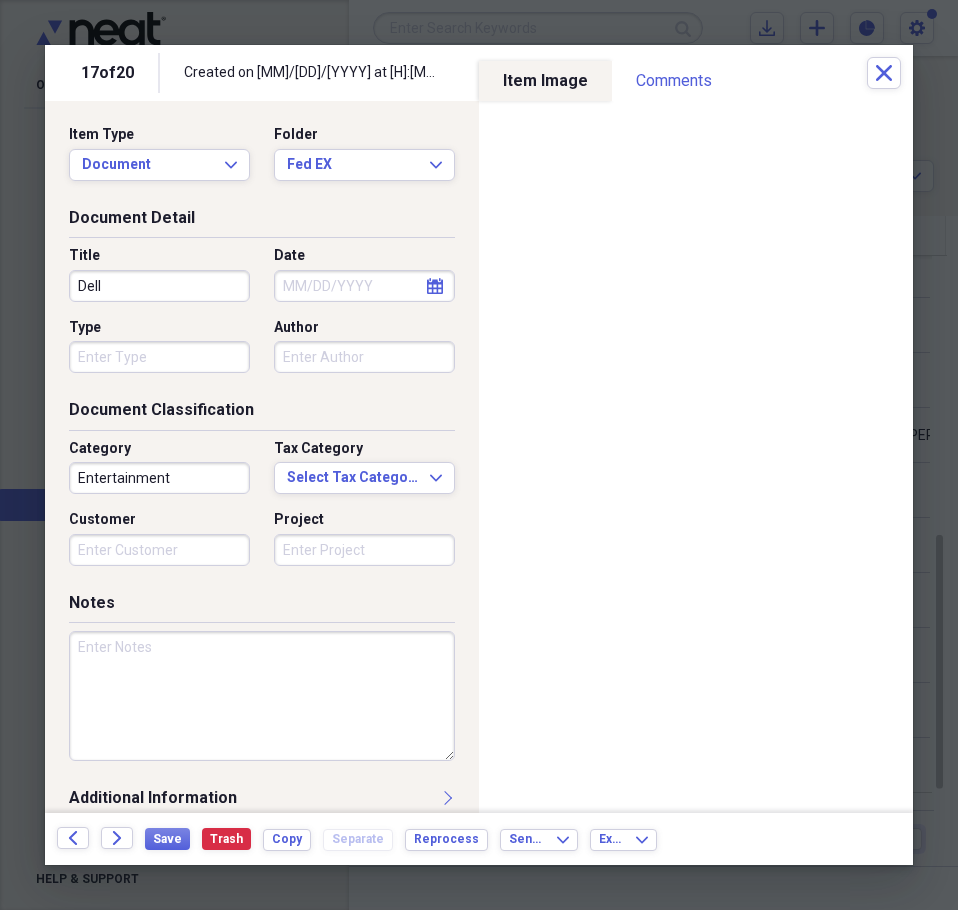 type on "Dell" 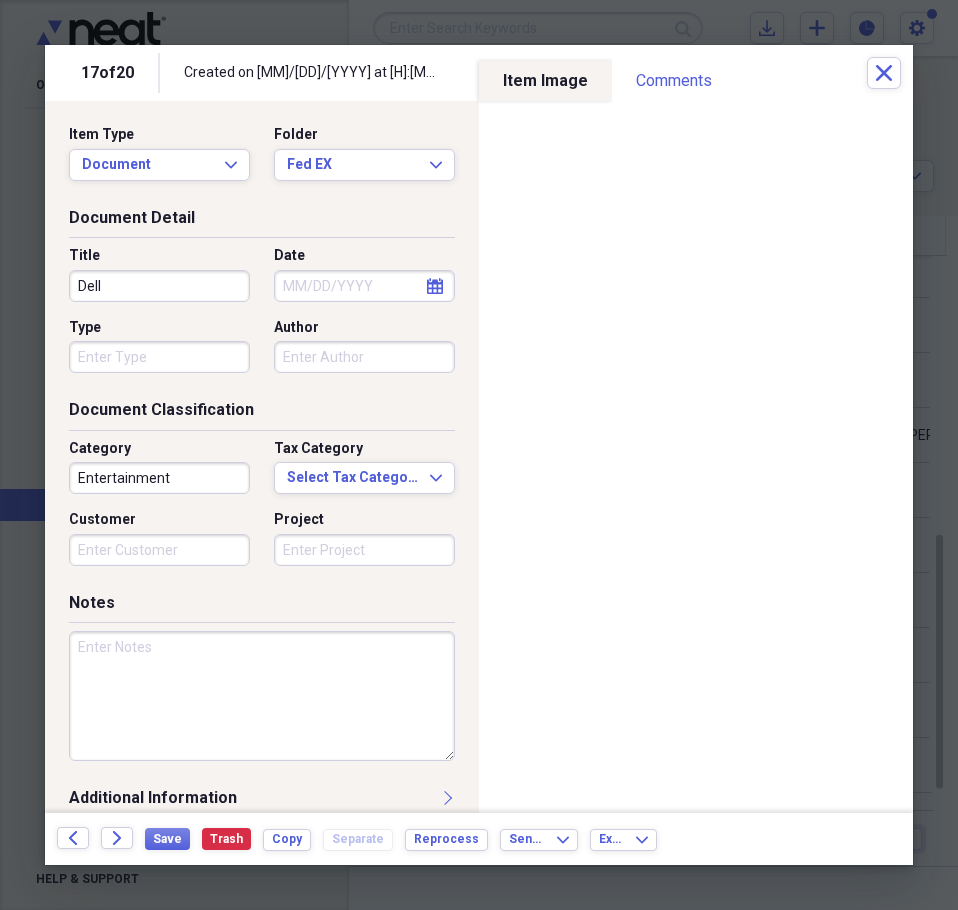 select on "7" 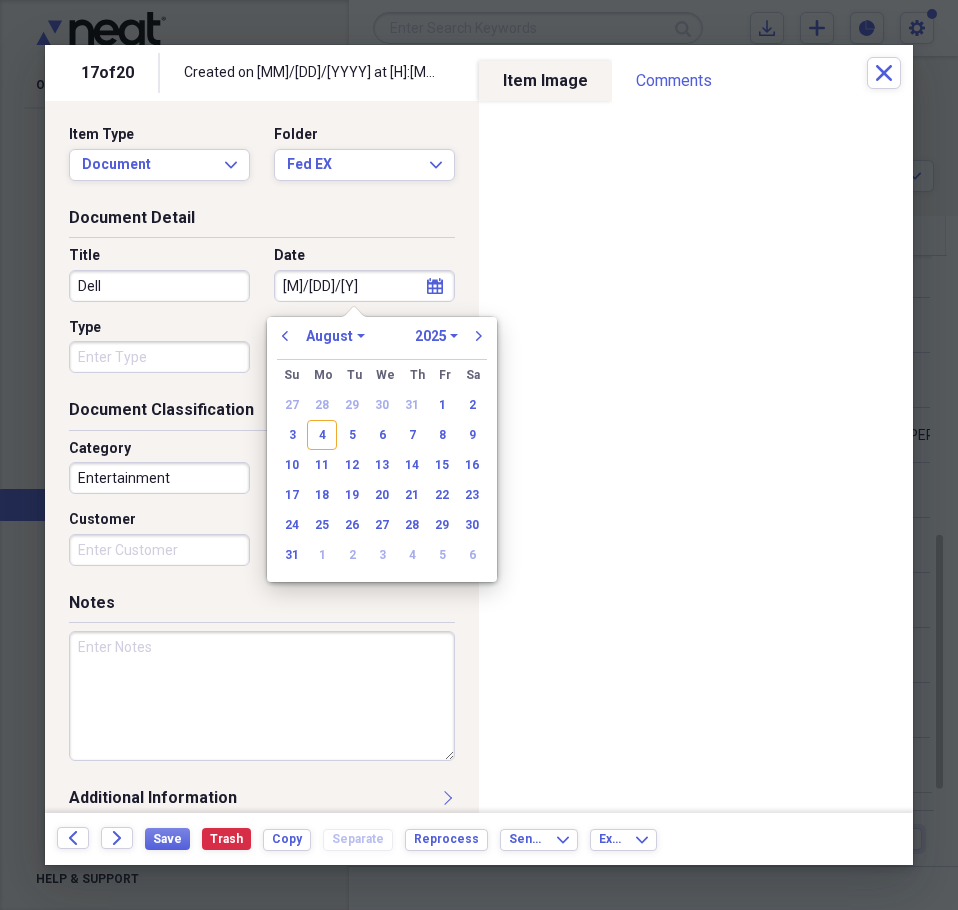 type on "[M]/[DD]/[YY]" 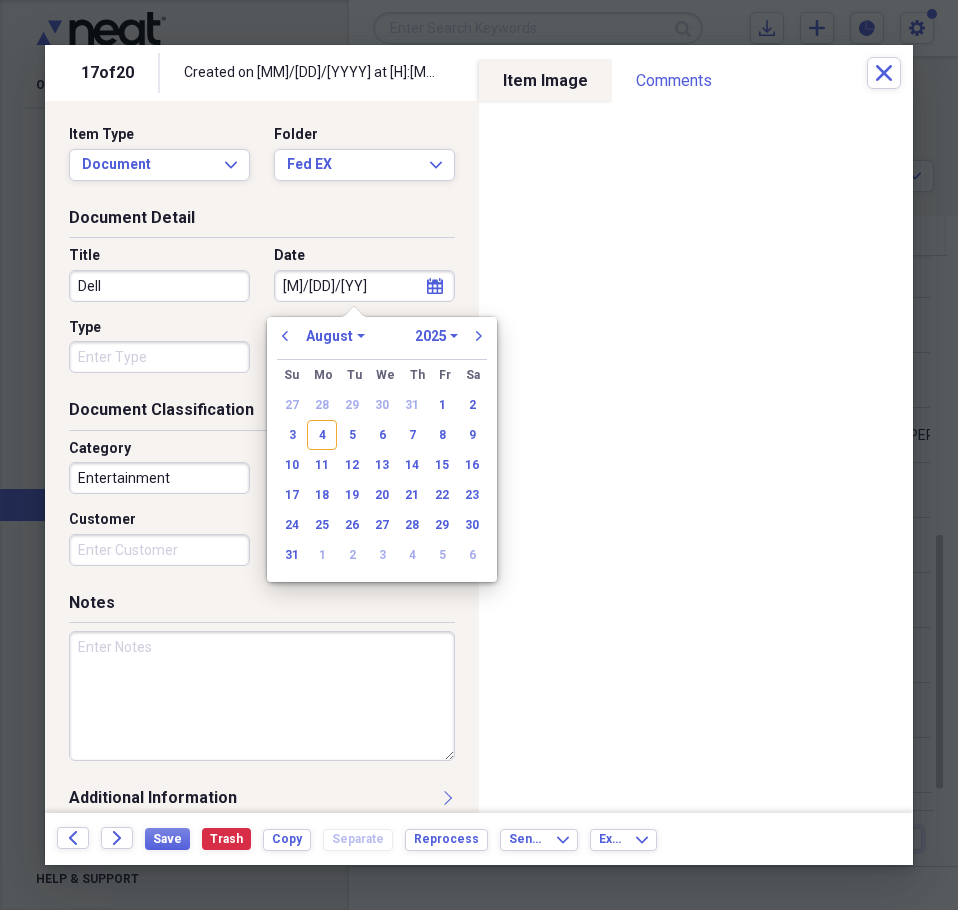 select on "0" 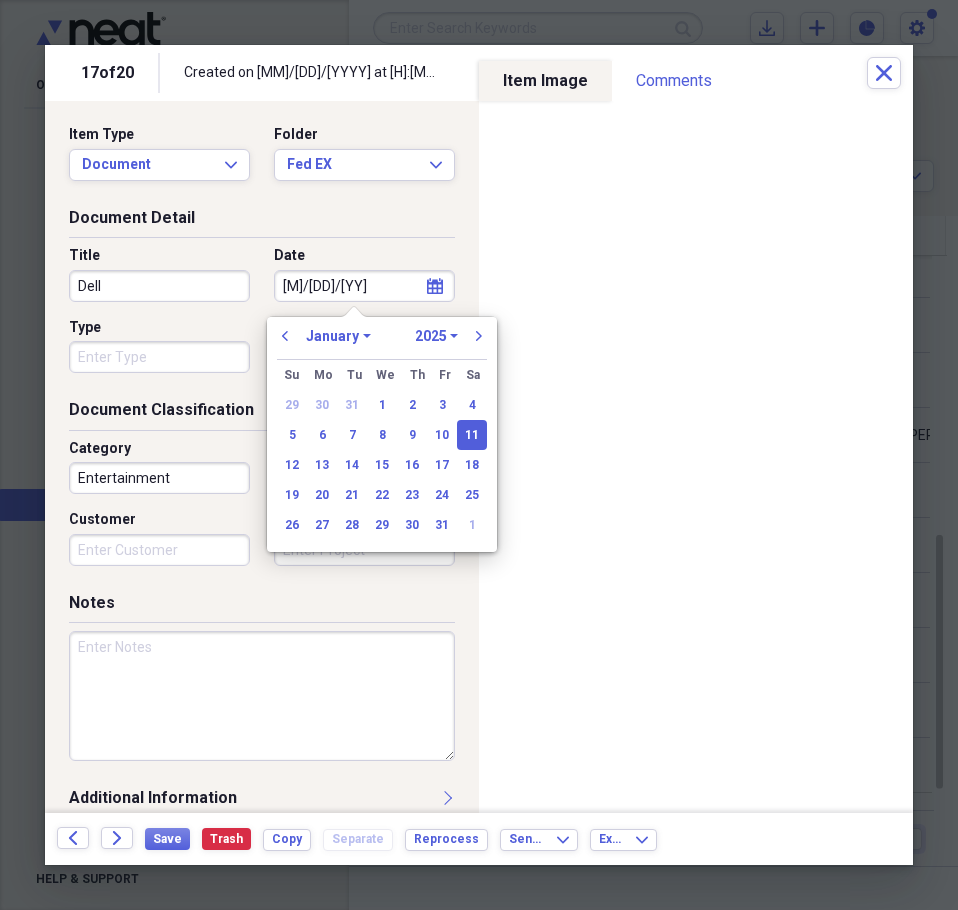 click on "Type" at bounding box center [159, 357] 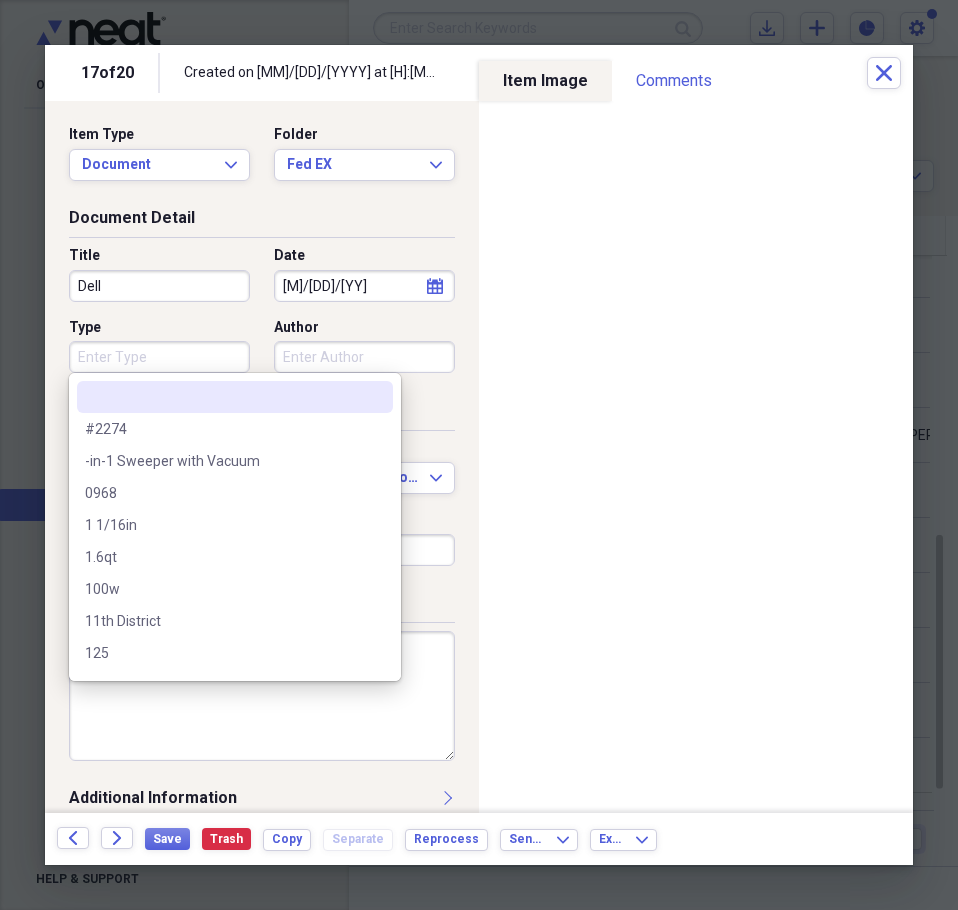 type on "01/11/2025" 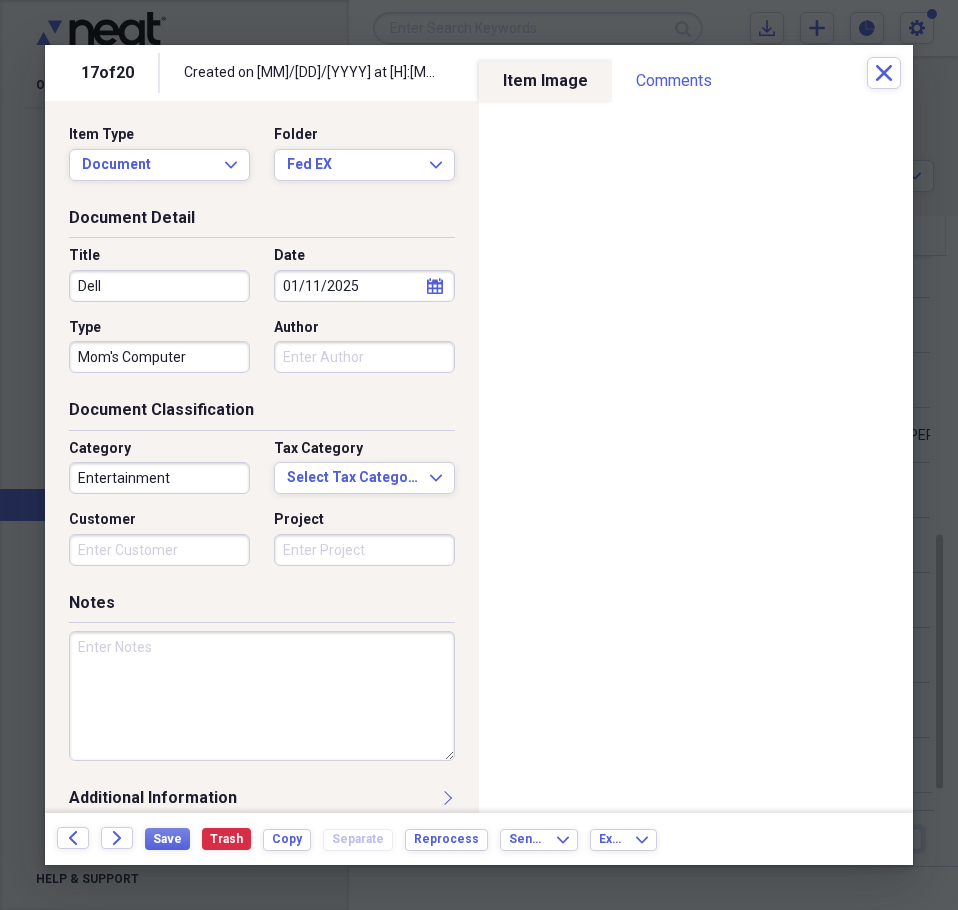 type on "Mom's Computer" 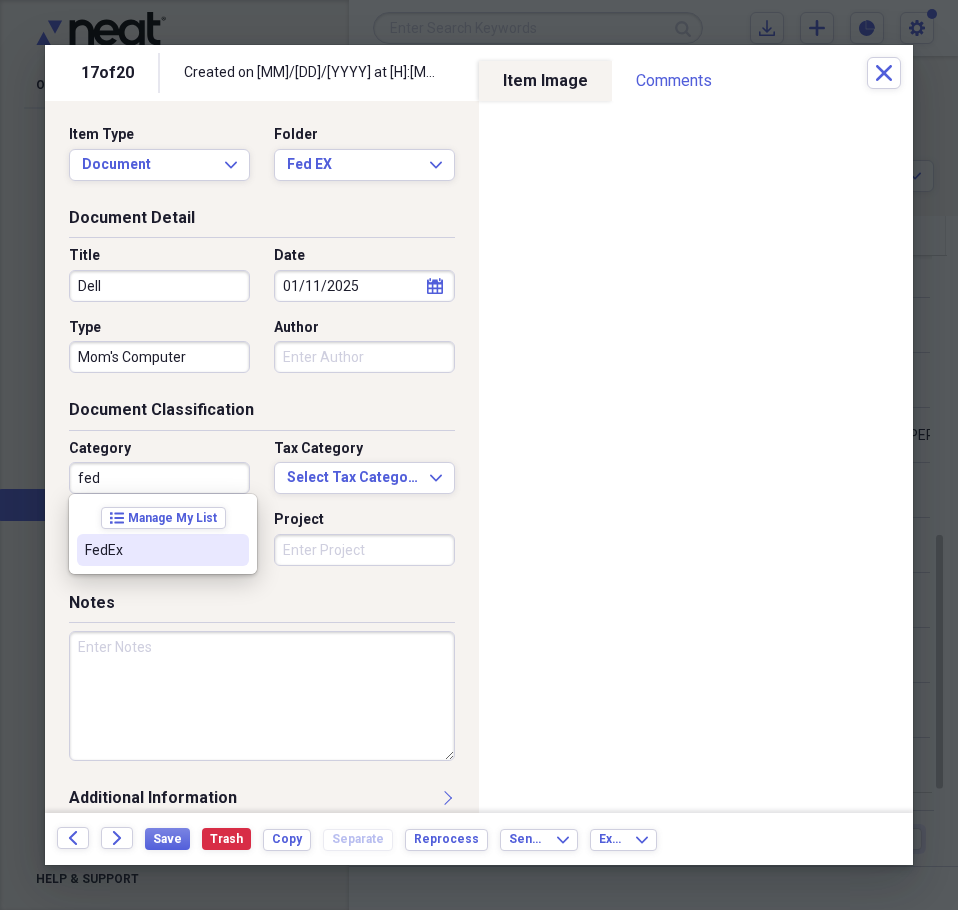 click on "FedEx" at bounding box center (151, 550) 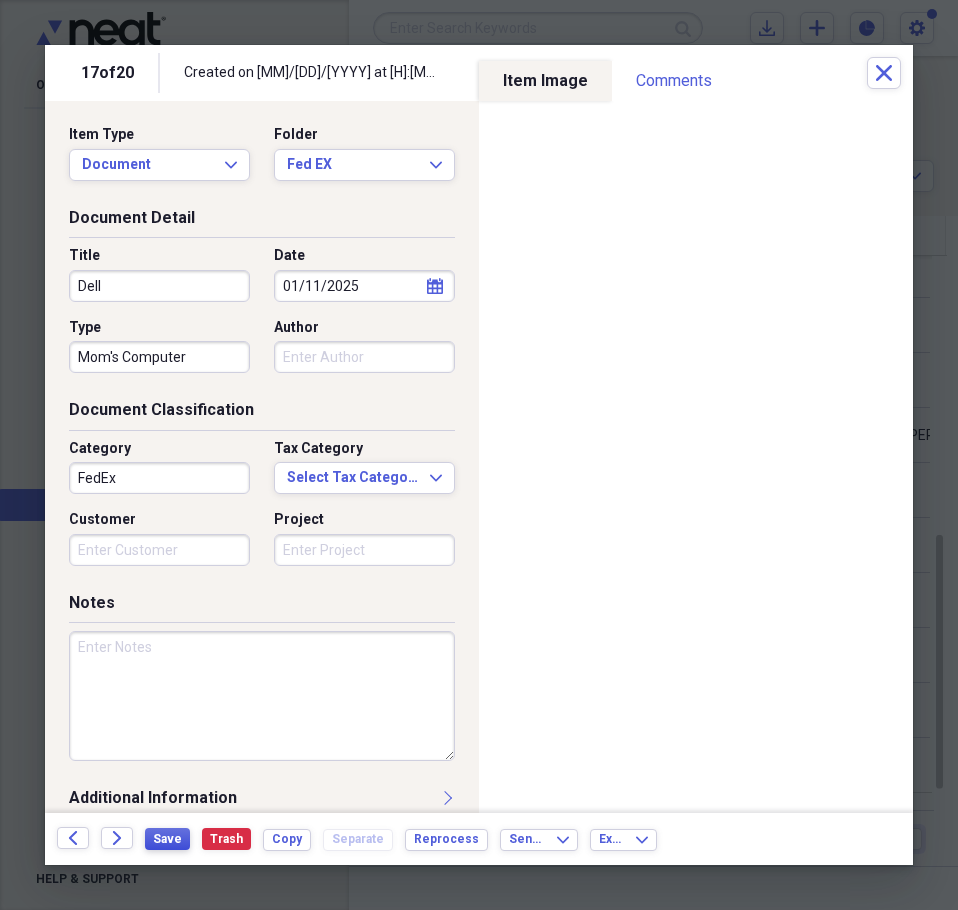 click on "Save" at bounding box center [167, 839] 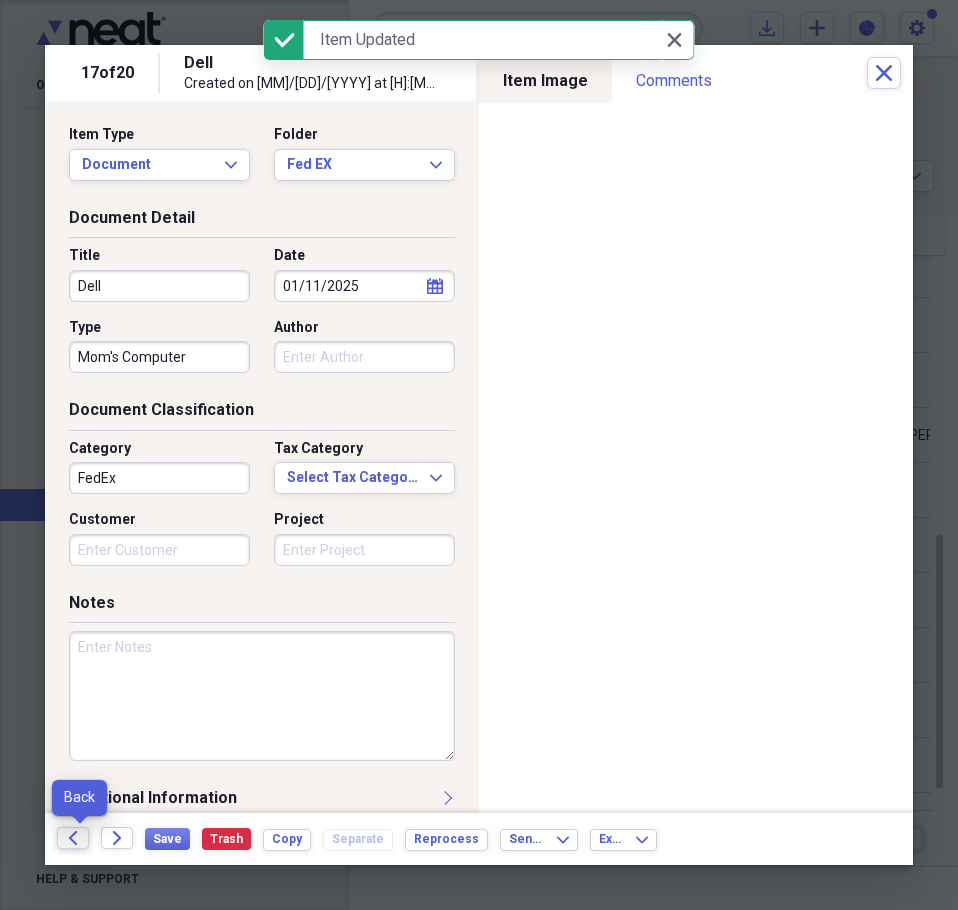click on "Back" at bounding box center [73, 838] 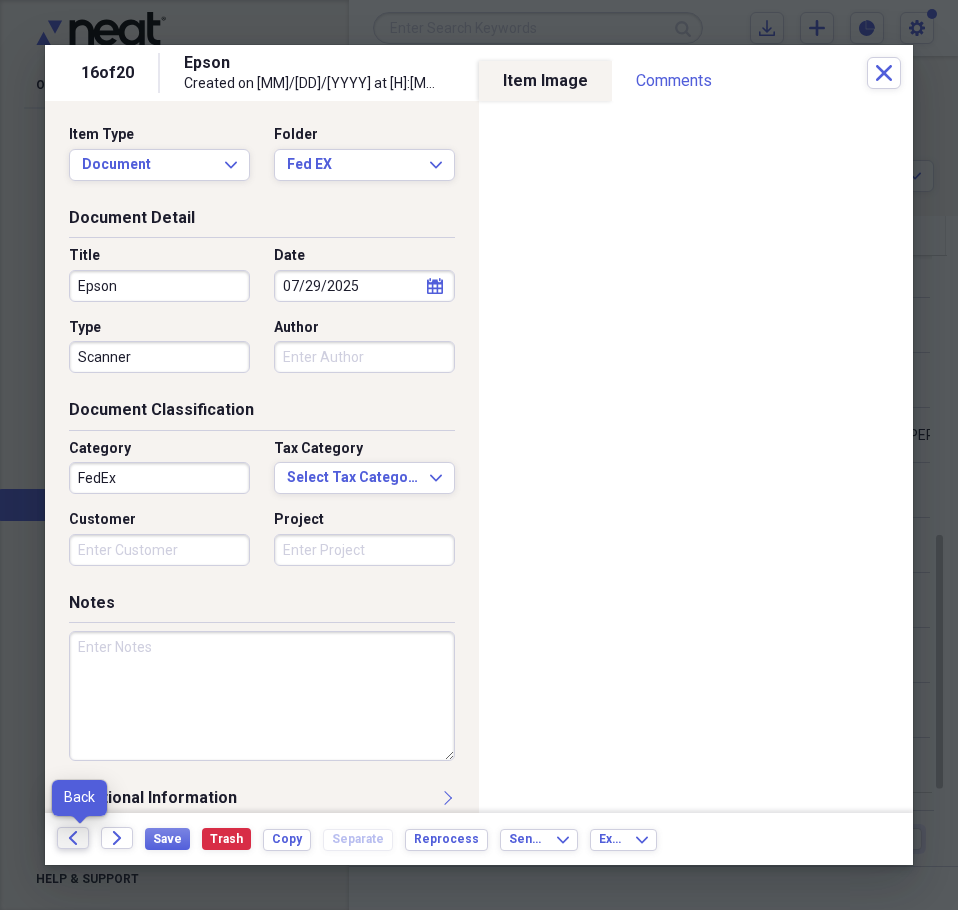 click on "Back" at bounding box center [73, 838] 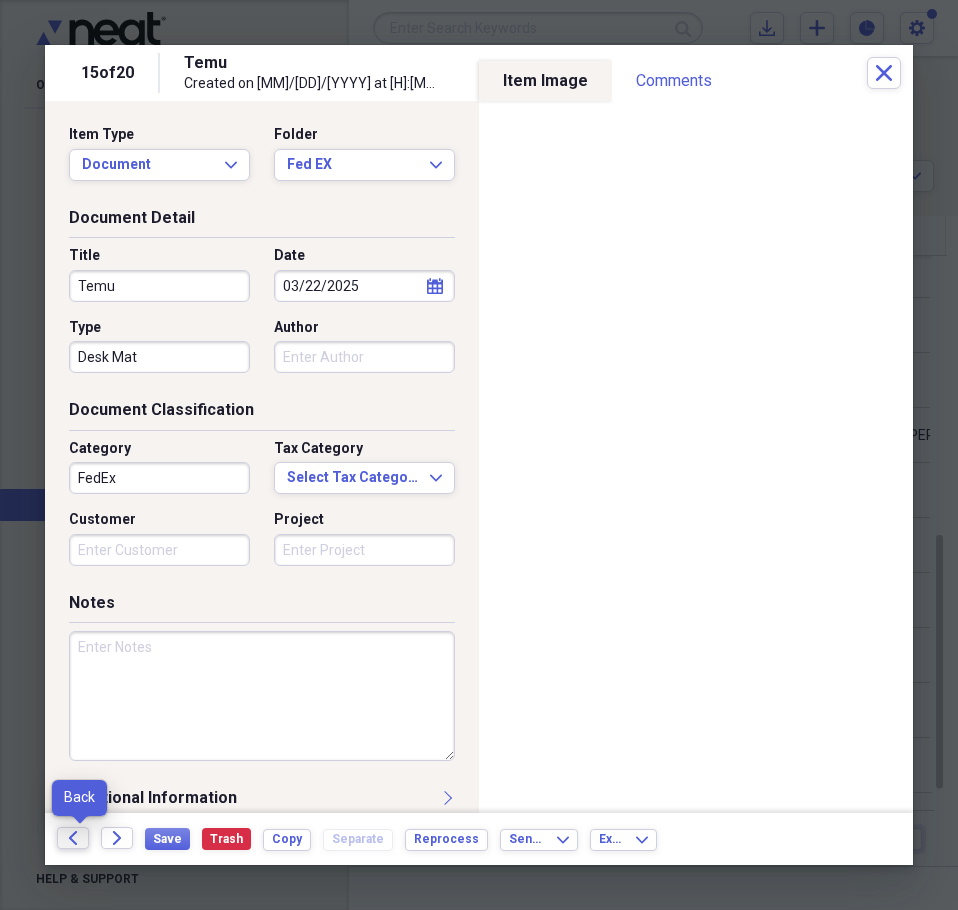 click on "Back" at bounding box center (73, 838) 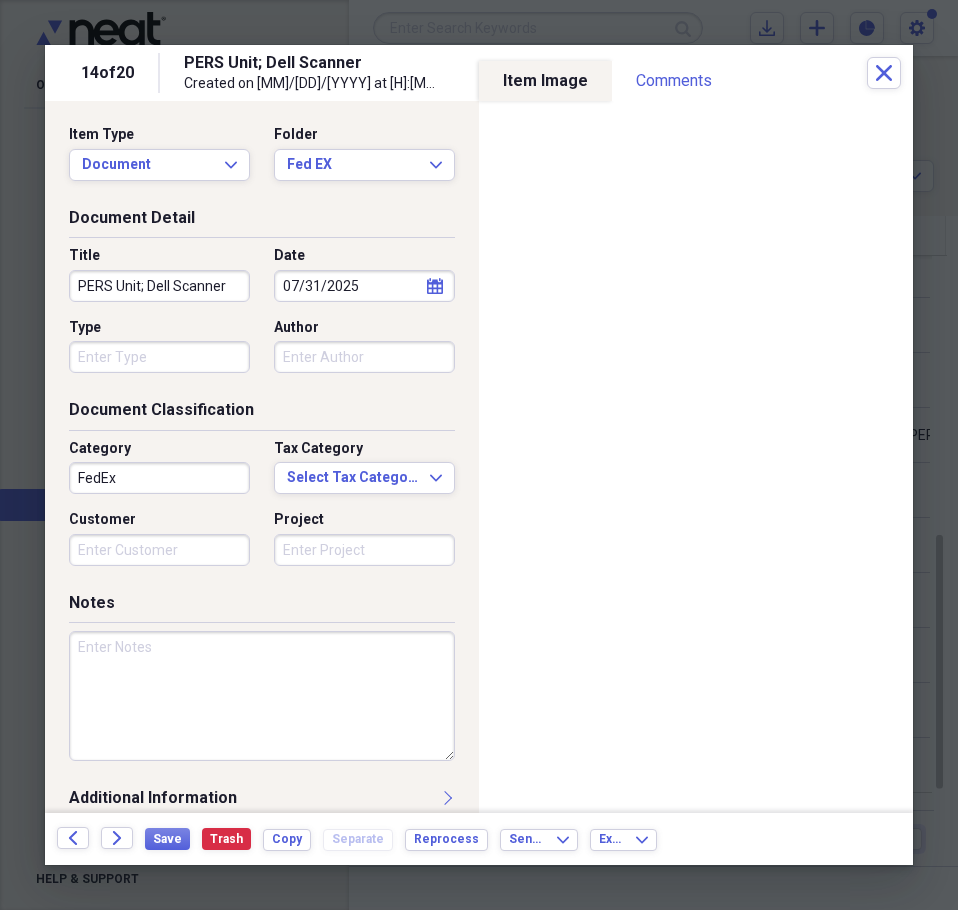 click on "PERS Unit; Dell Scanner" at bounding box center (159, 286) 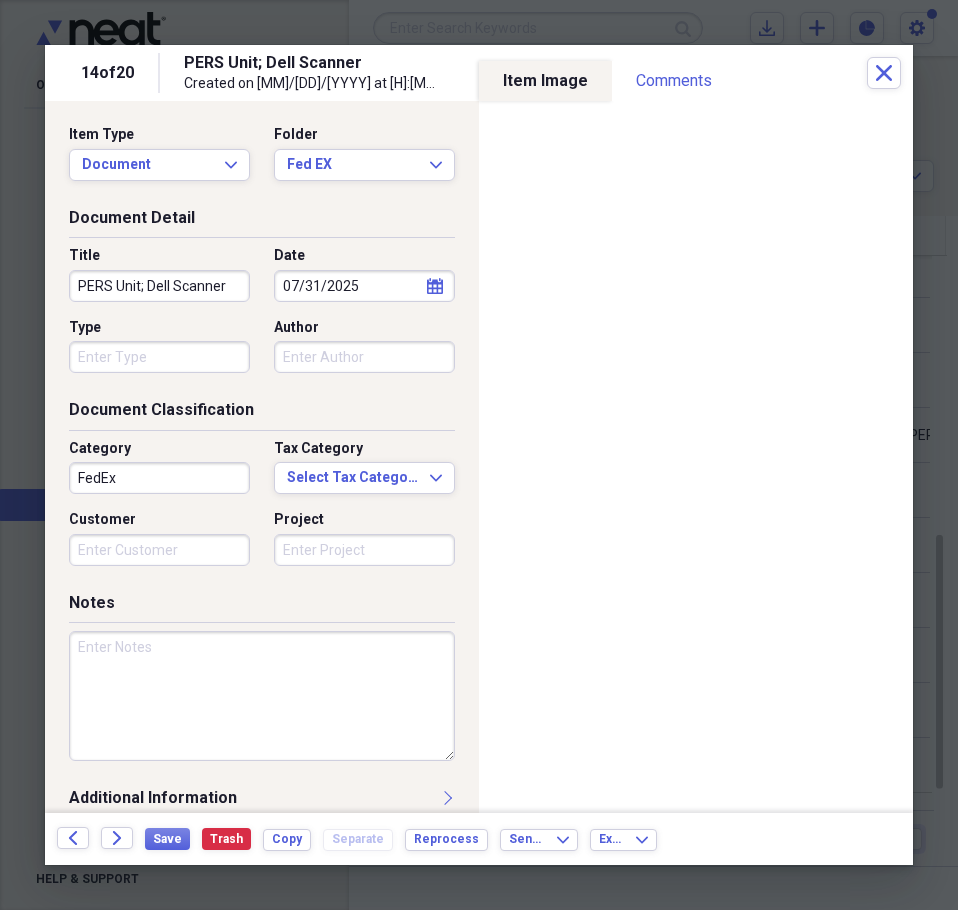 drag, startPoint x: 75, startPoint y: 284, endPoint x: 139, endPoint y: 286, distance: 64.03124 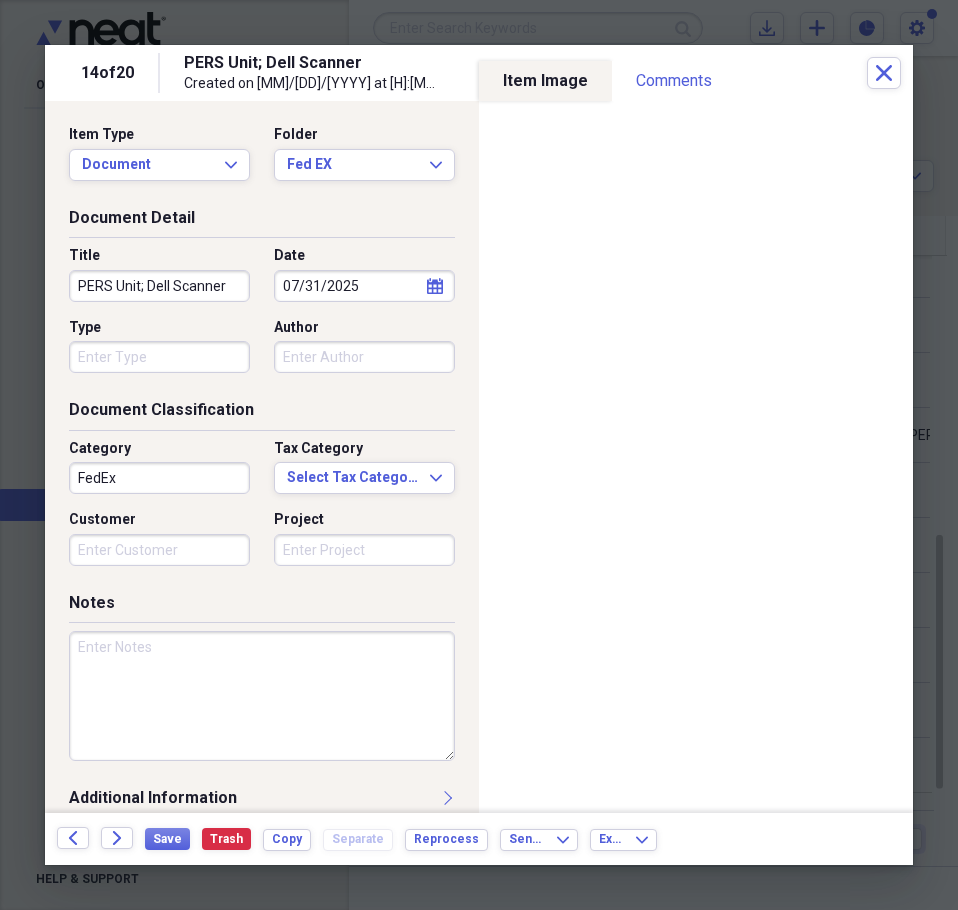 click on "PERS Unit; Dell Scanner" at bounding box center [159, 286] 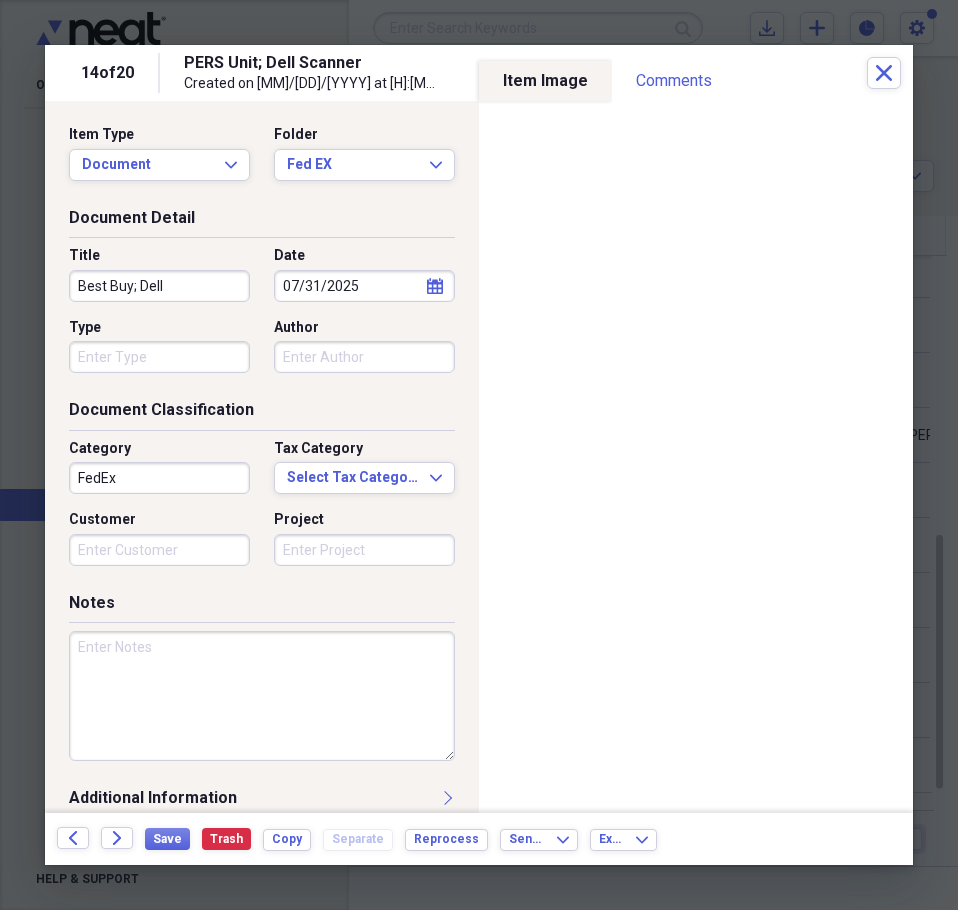 type on "Best Buy; Dell" 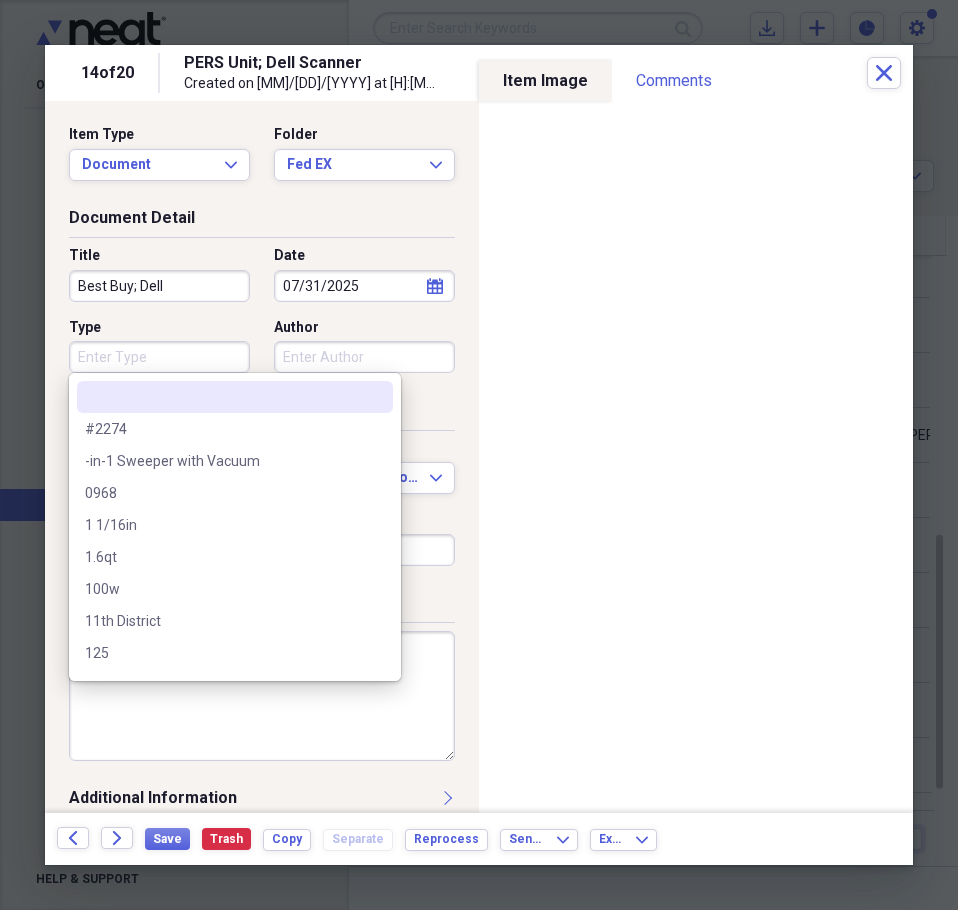 click on "Type" at bounding box center (159, 357) 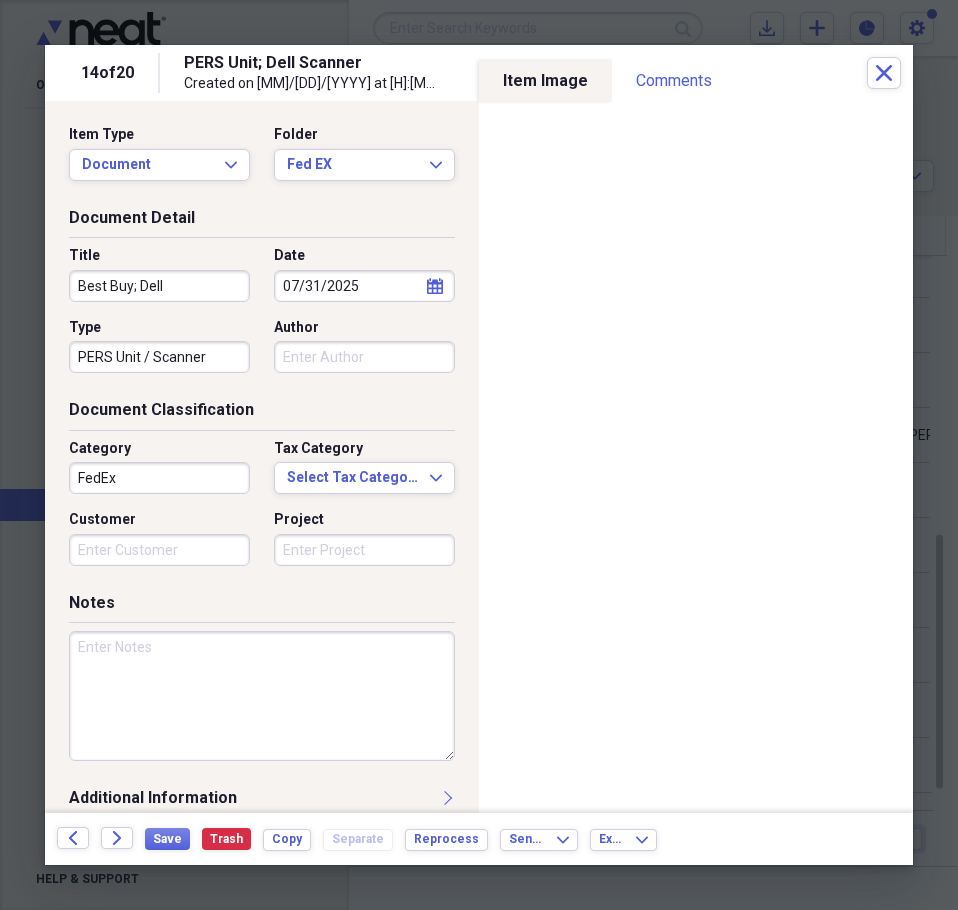 type on "PERS Unit / Scanner" 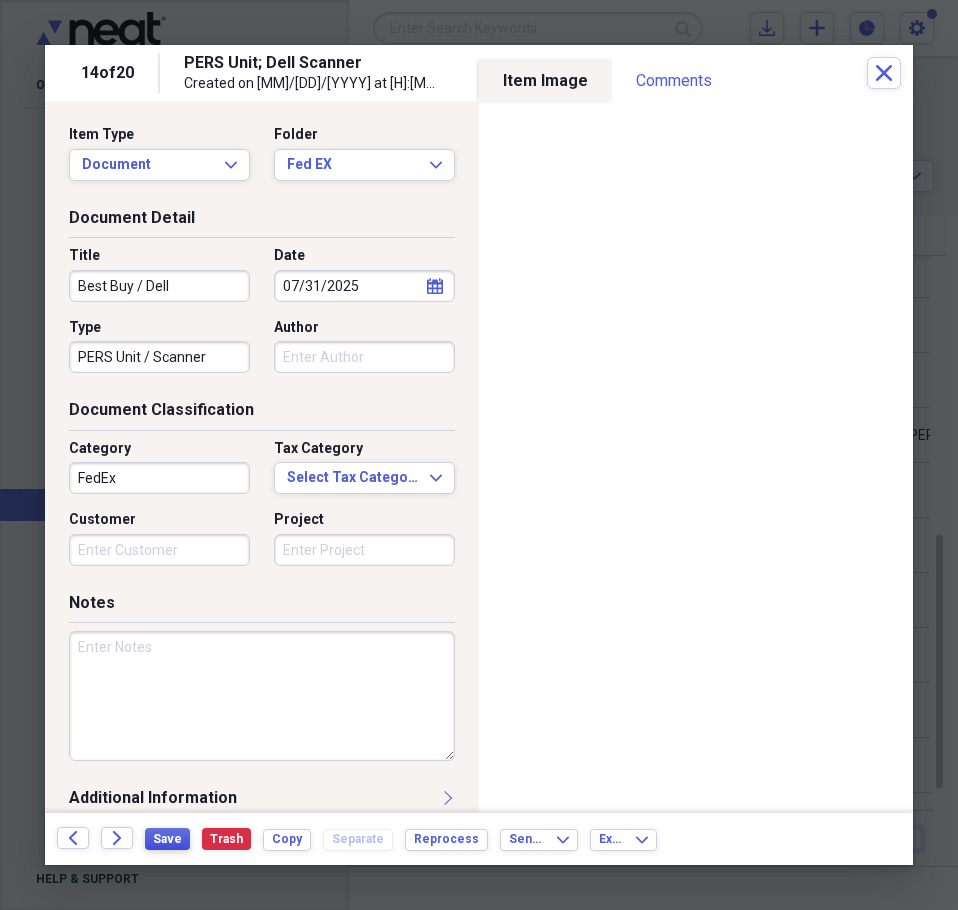 type on "Best Buy / Dell" 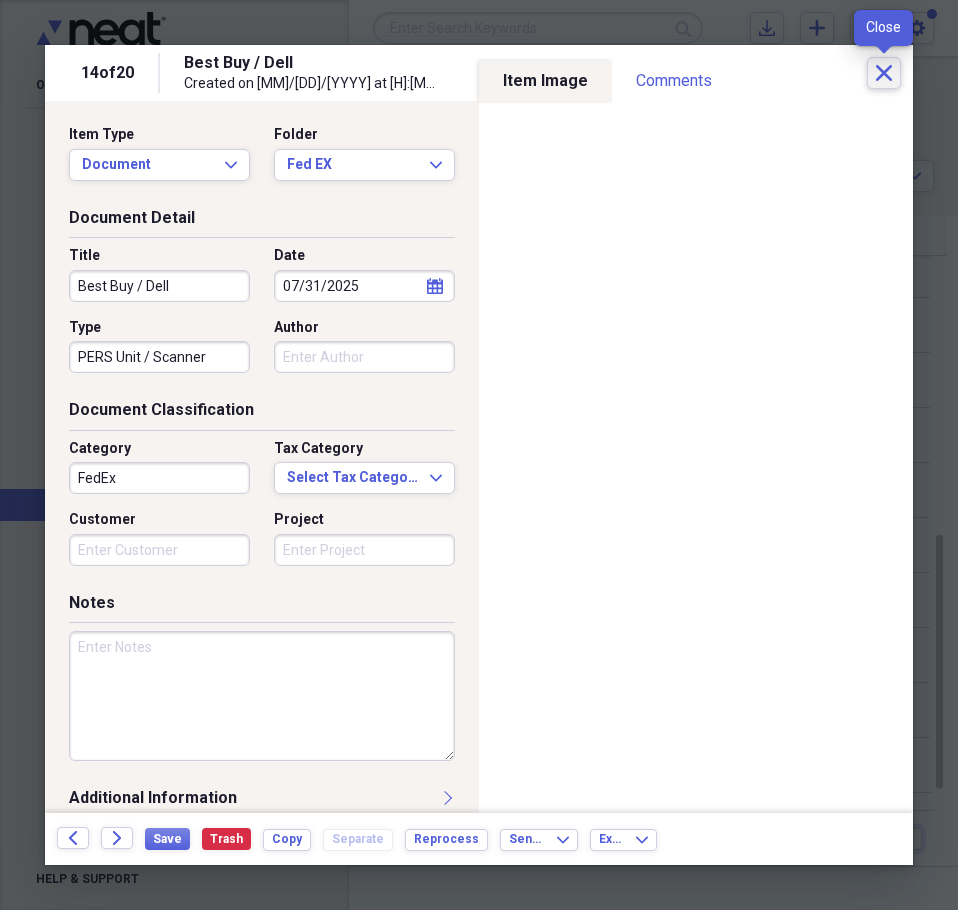 click on "Close" 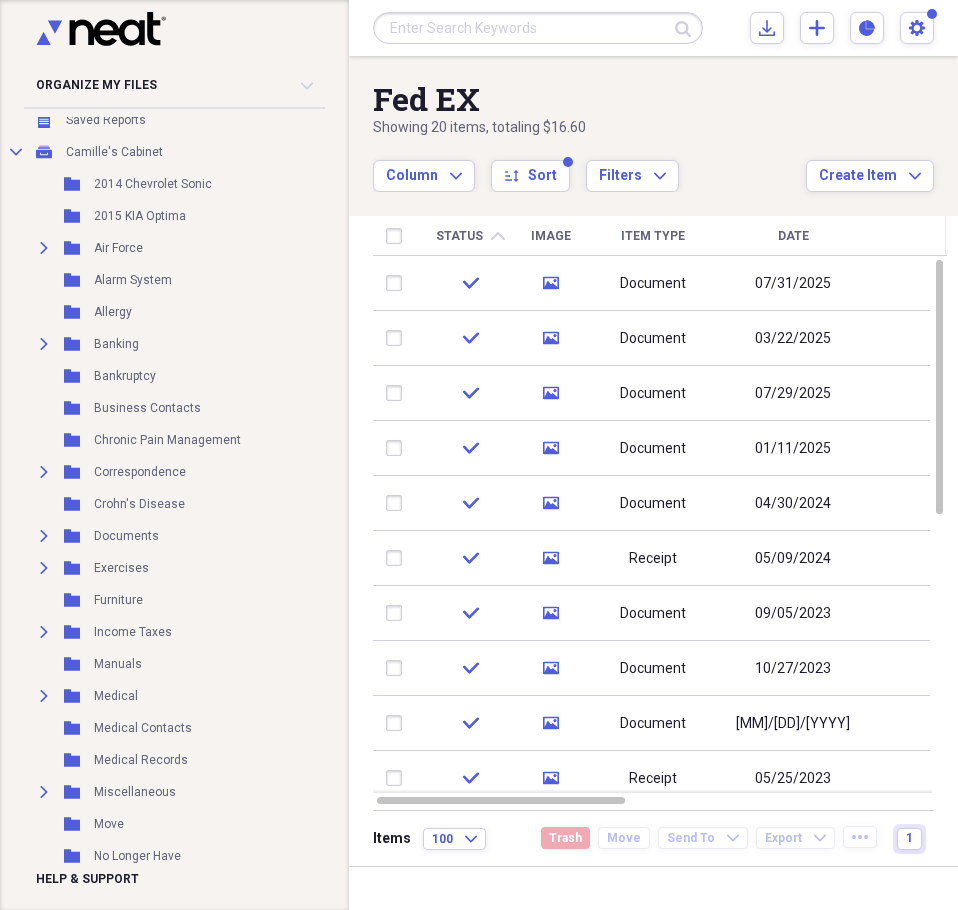 scroll, scrollTop: 0, scrollLeft: 0, axis: both 